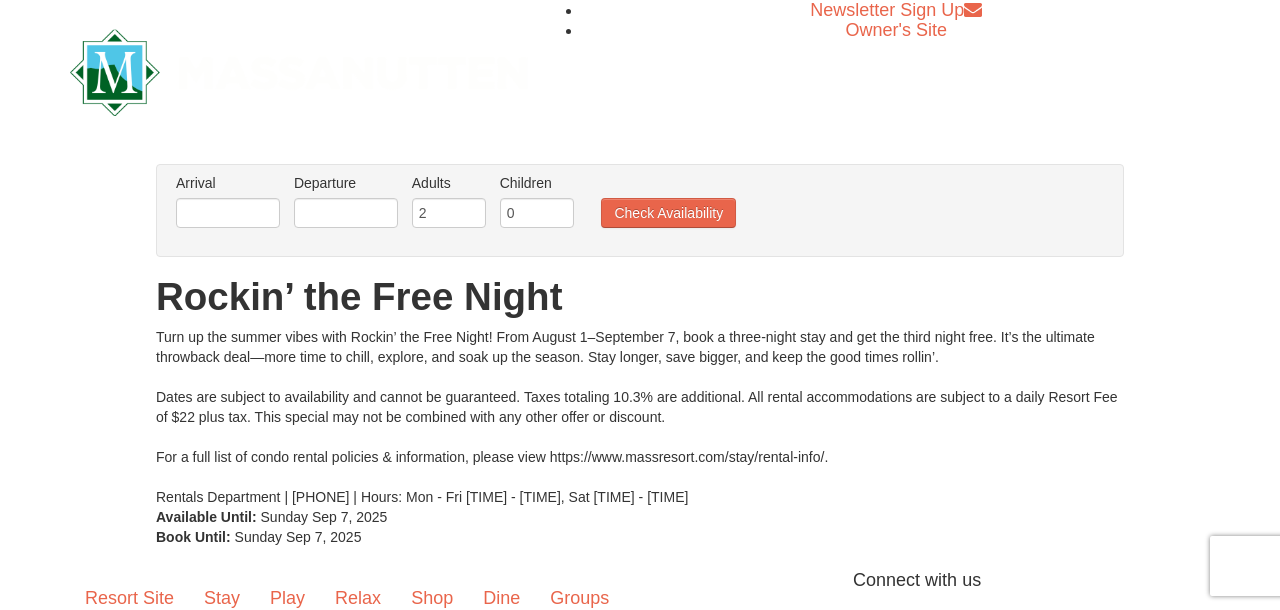 scroll, scrollTop: 0, scrollLeft: 0, axis: both 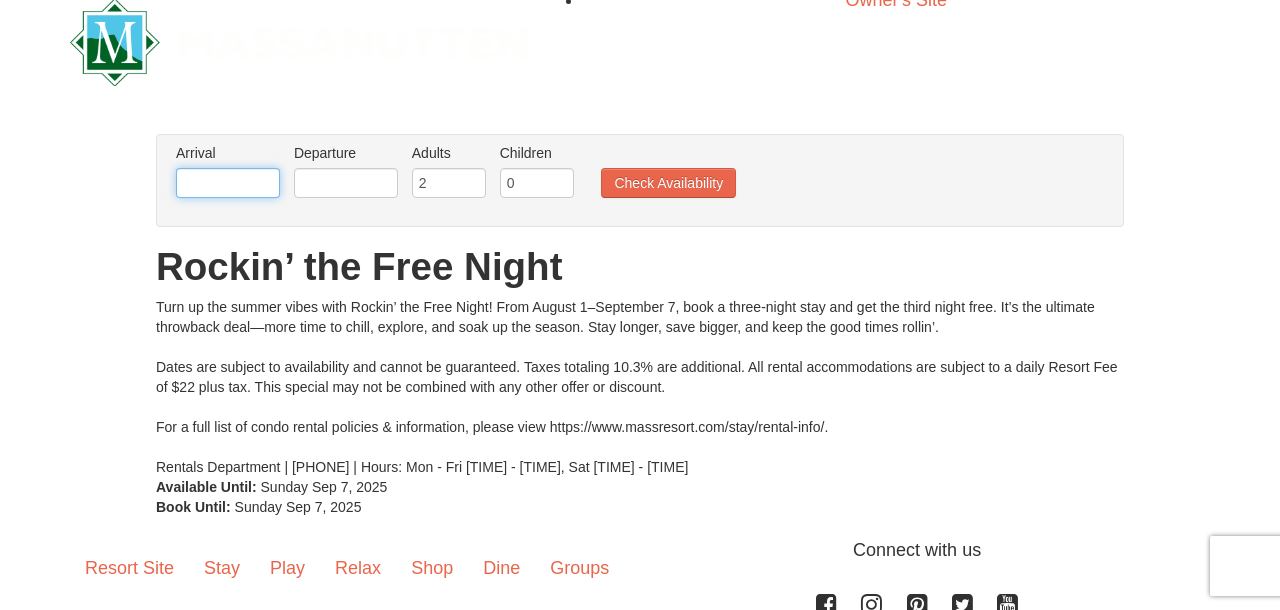 click at bounding box center (228, 183) 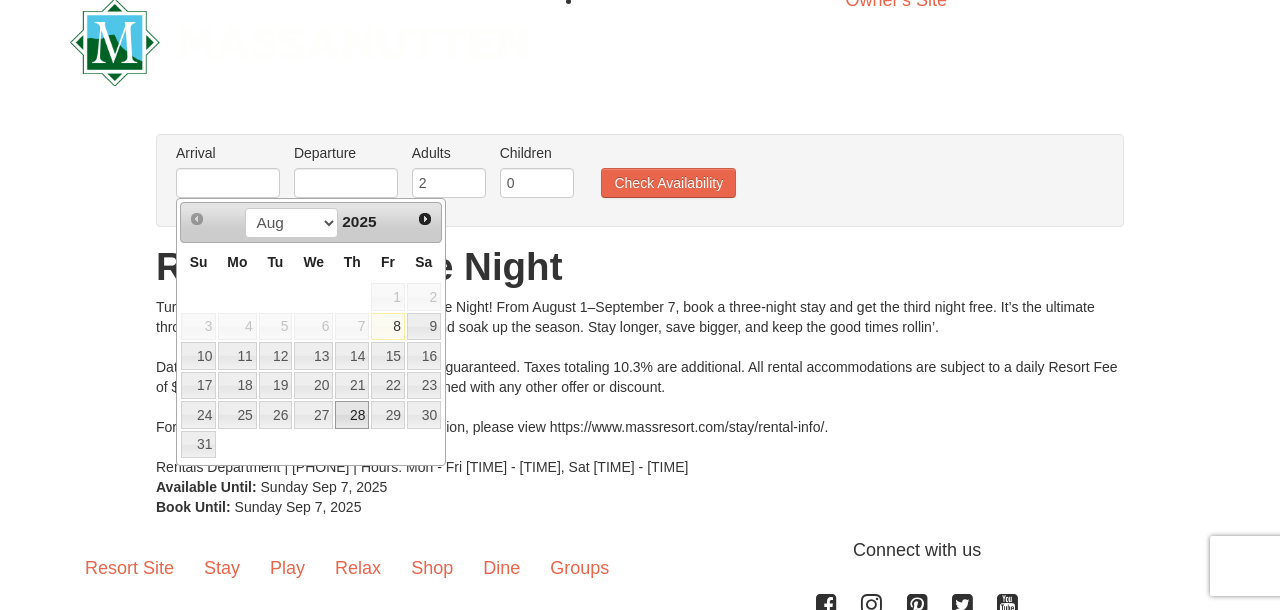 click on "28" at bounding box center (352, 415) 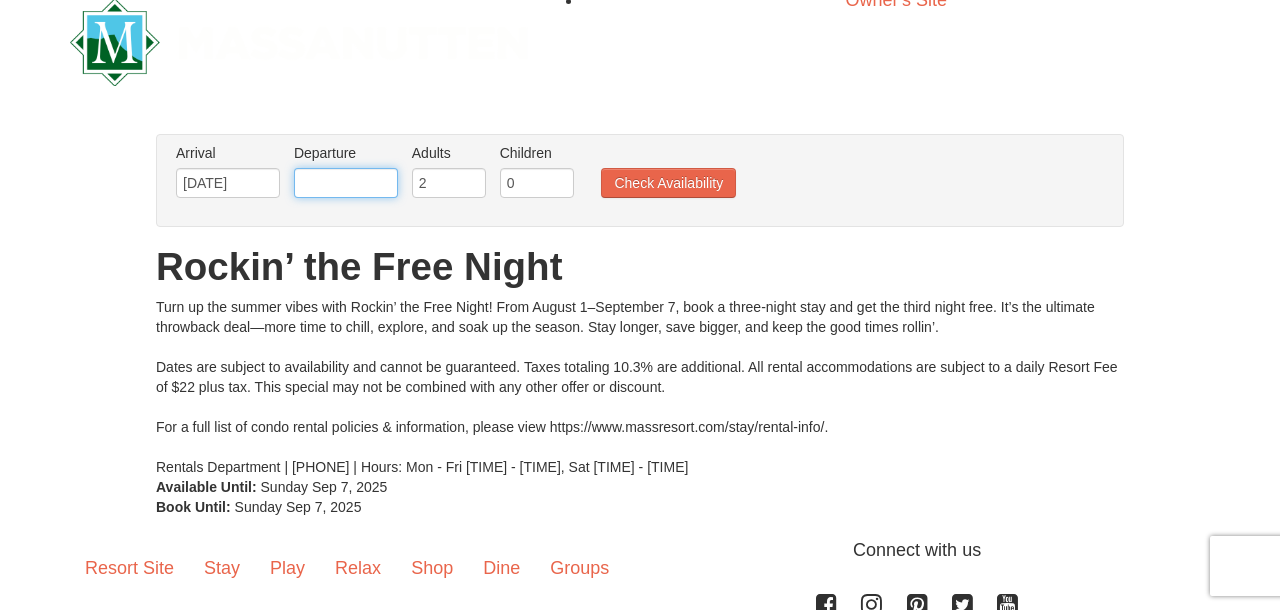 click at bounding box center (346, 183) 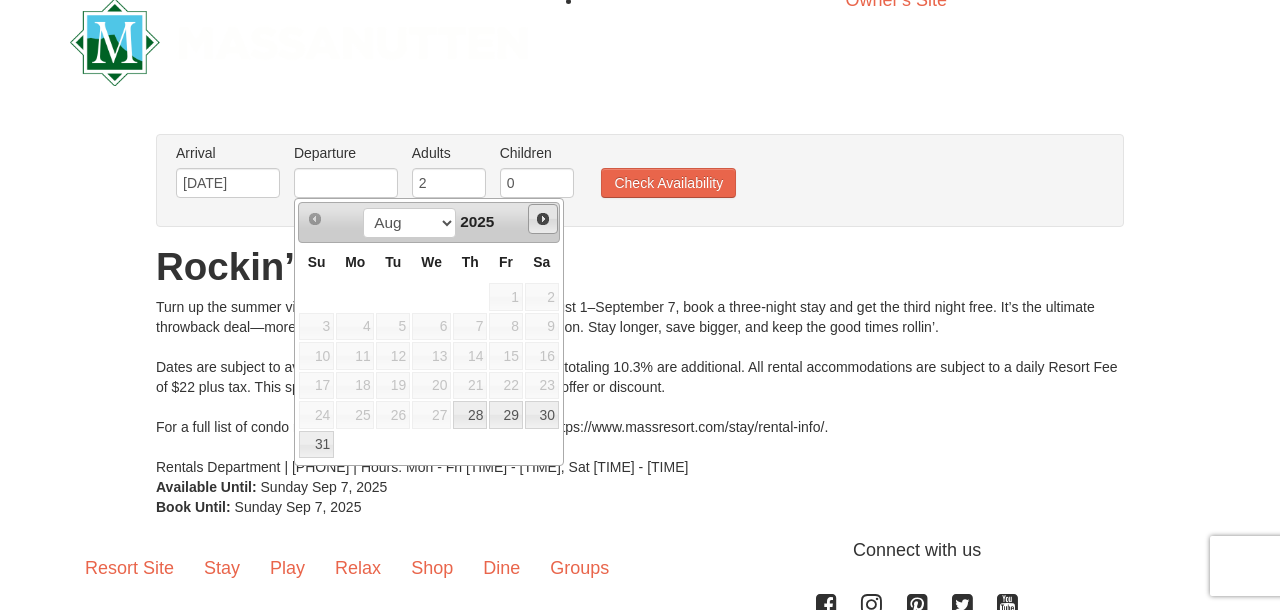 click on "Next" at bounding box center (543, 219) 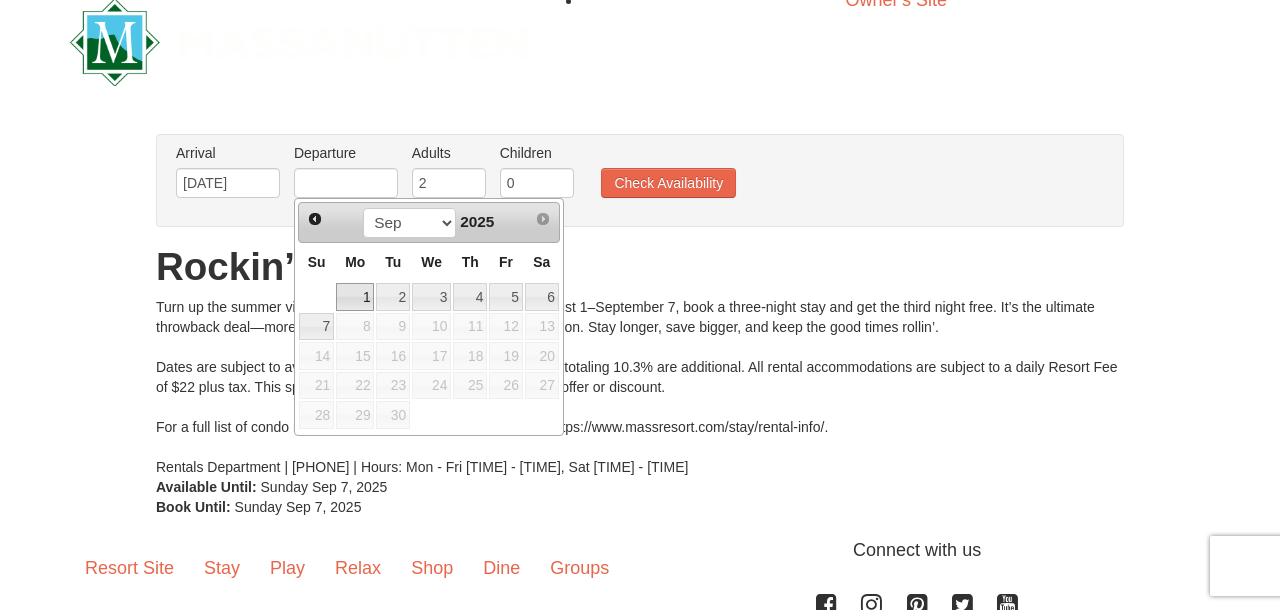 click on "1" at bounding box center [355, 297] 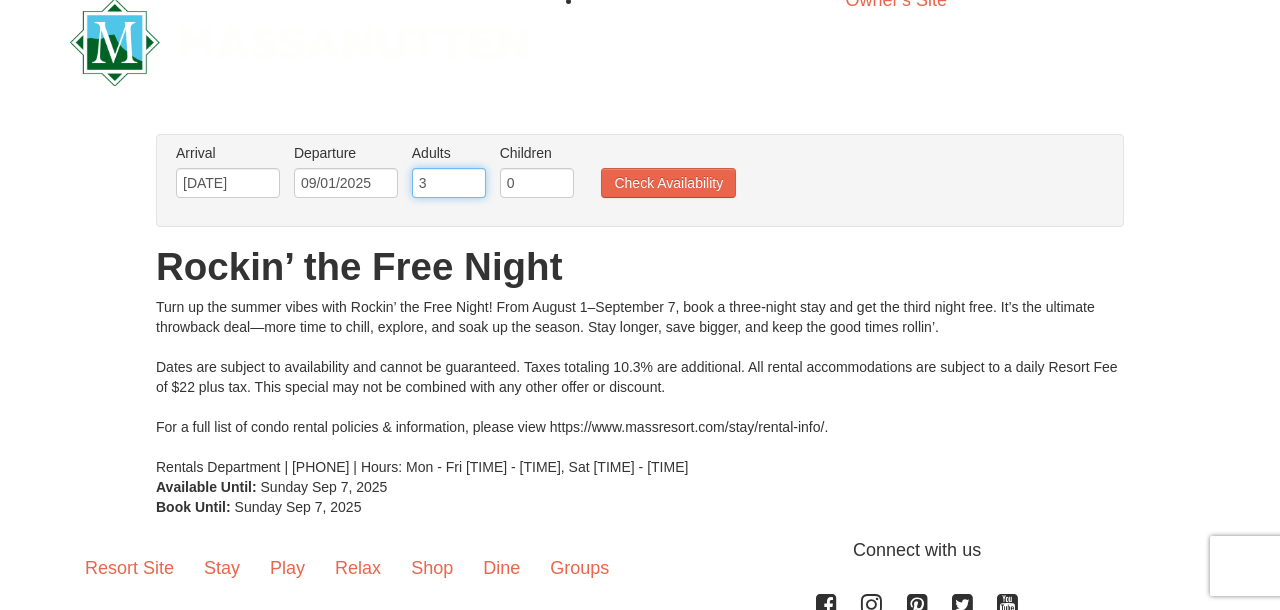 click on "3" at bounding box center [449, 183] 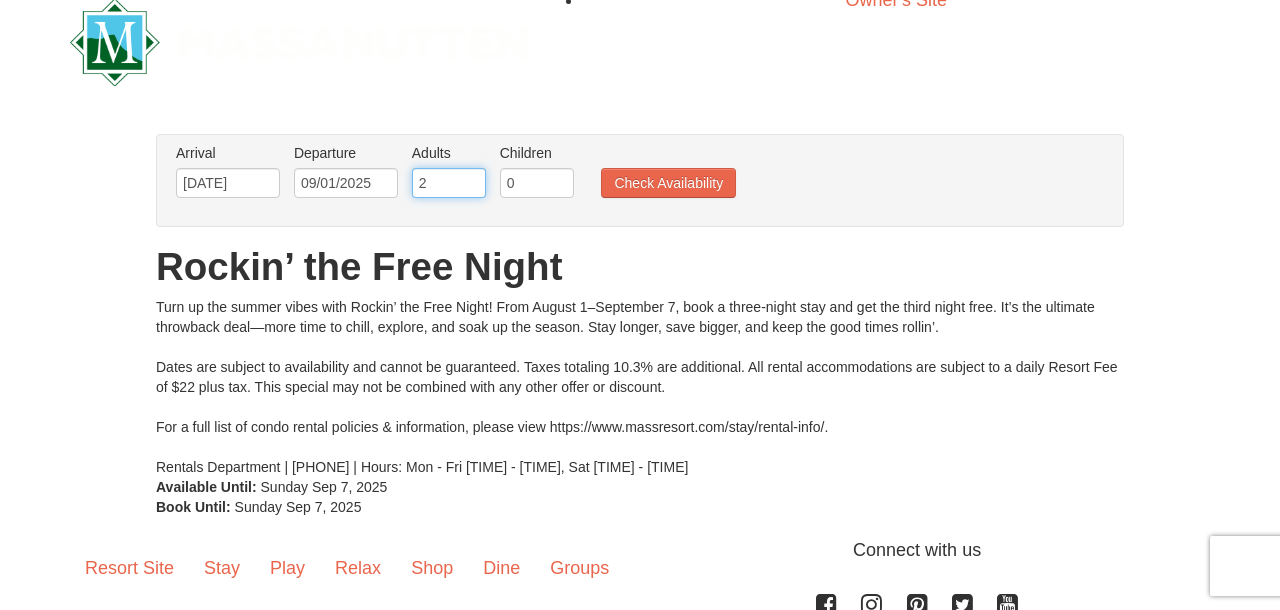 click on "2" at bounding box center (449, 183) 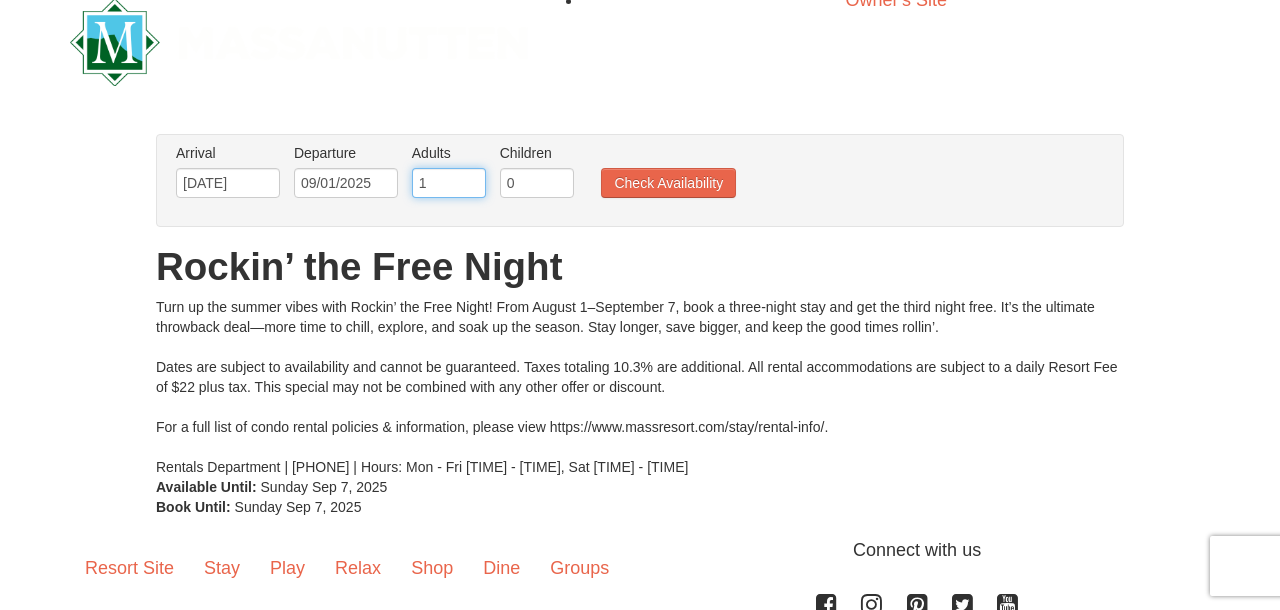 type on "1" 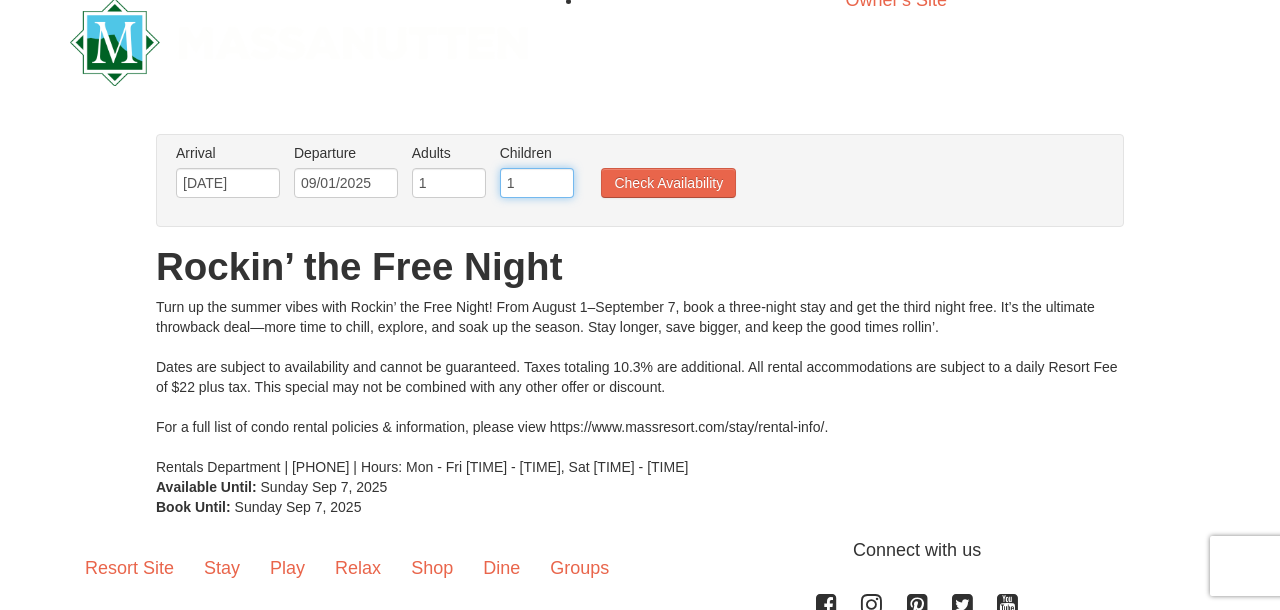 click on "1" at bounding box center [537, 183] 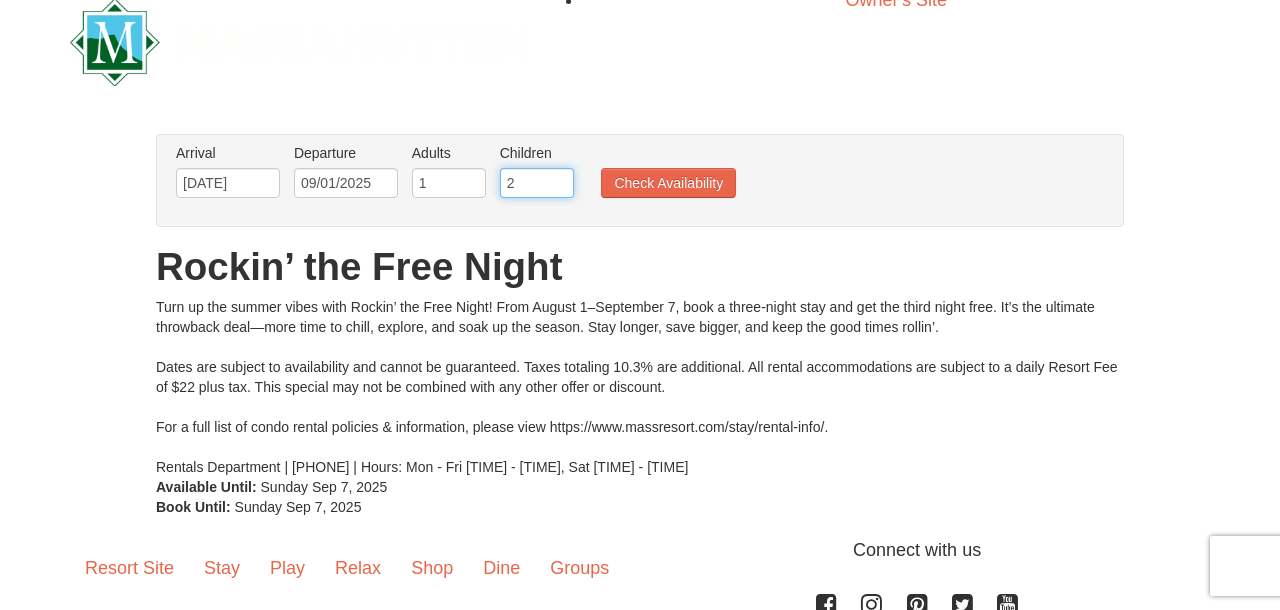 click on "2" at bounding box center (537, 183) 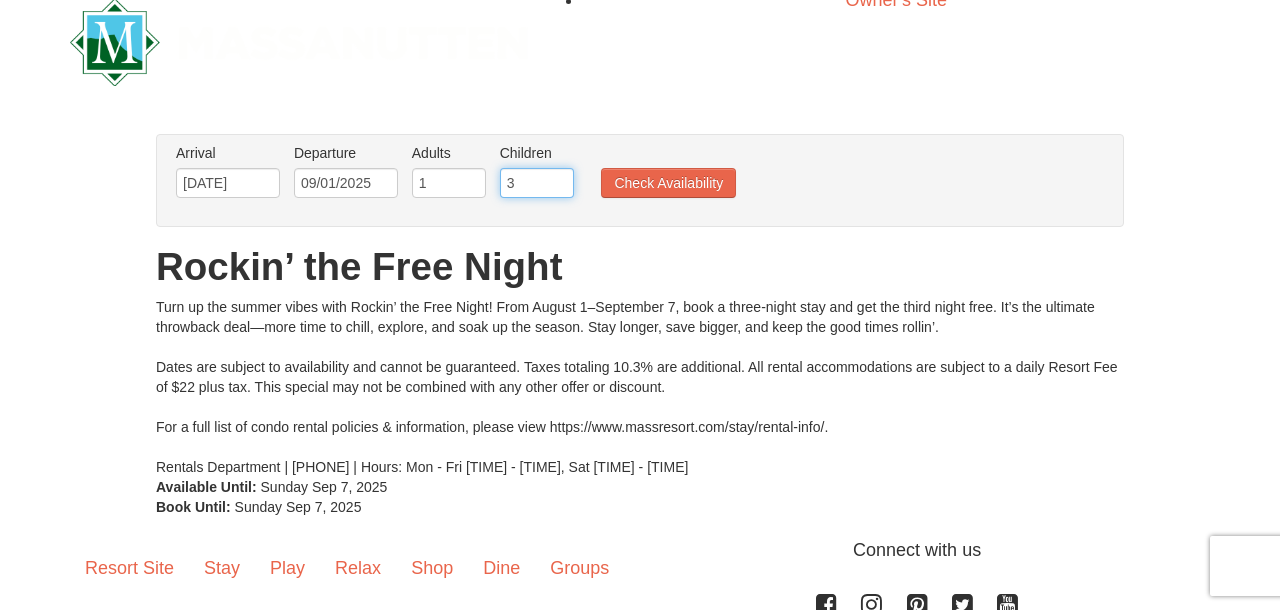 click on "3" at bounding box center [537, 183] 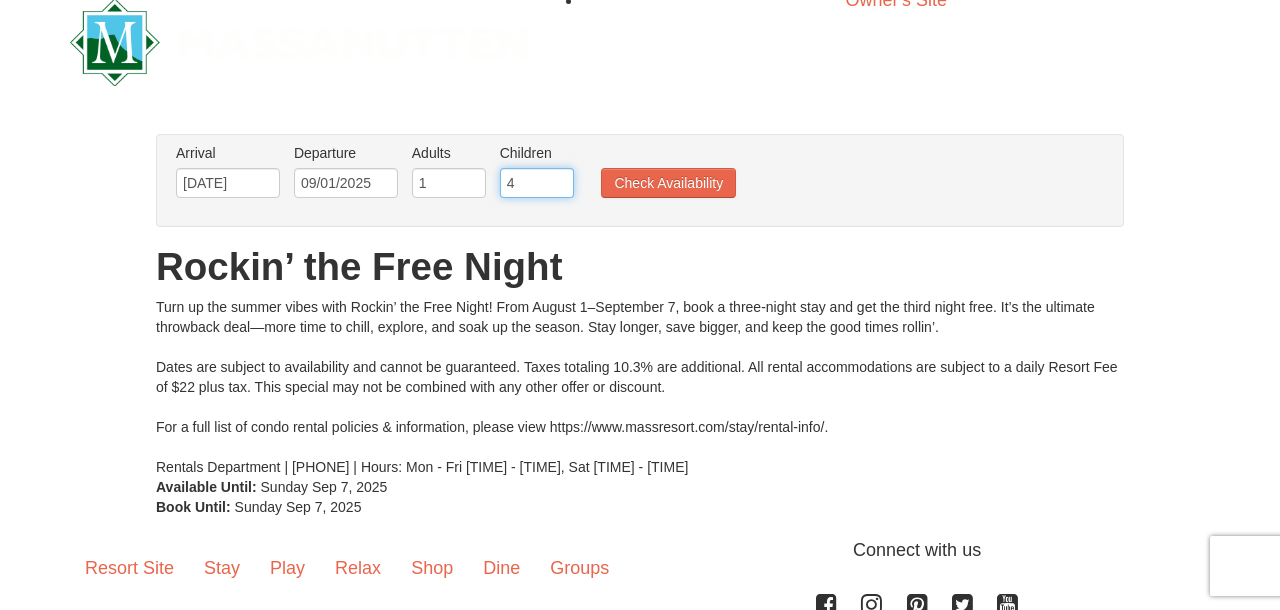 type on "4" 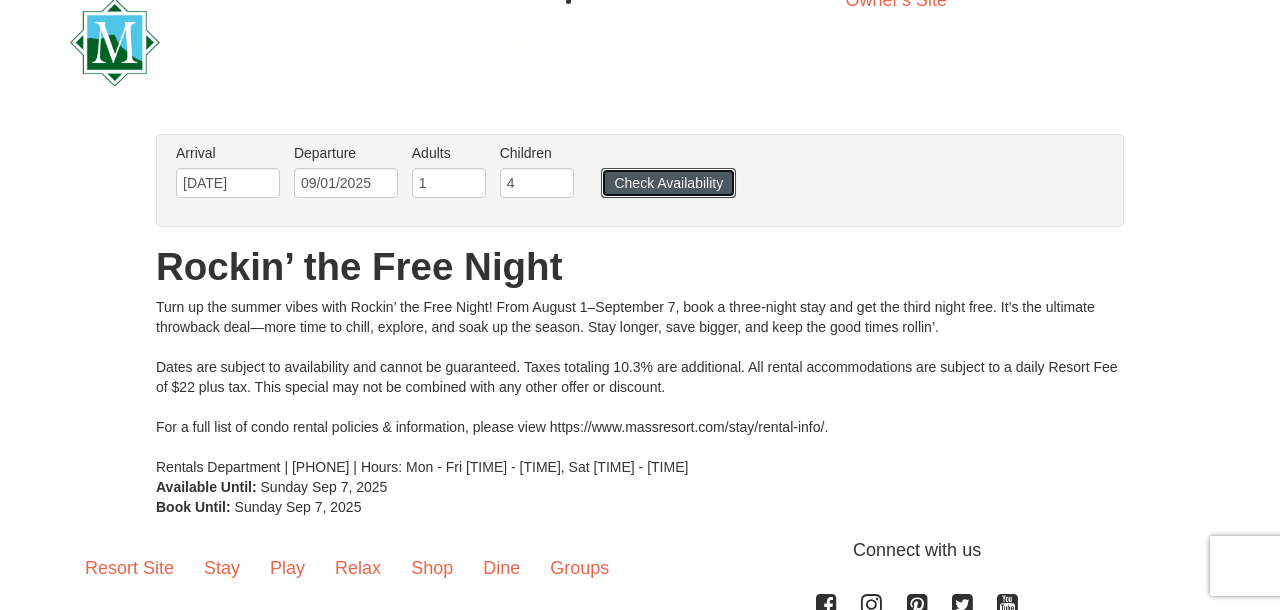 click on "Check Availability" at bounding box center [668, 183] 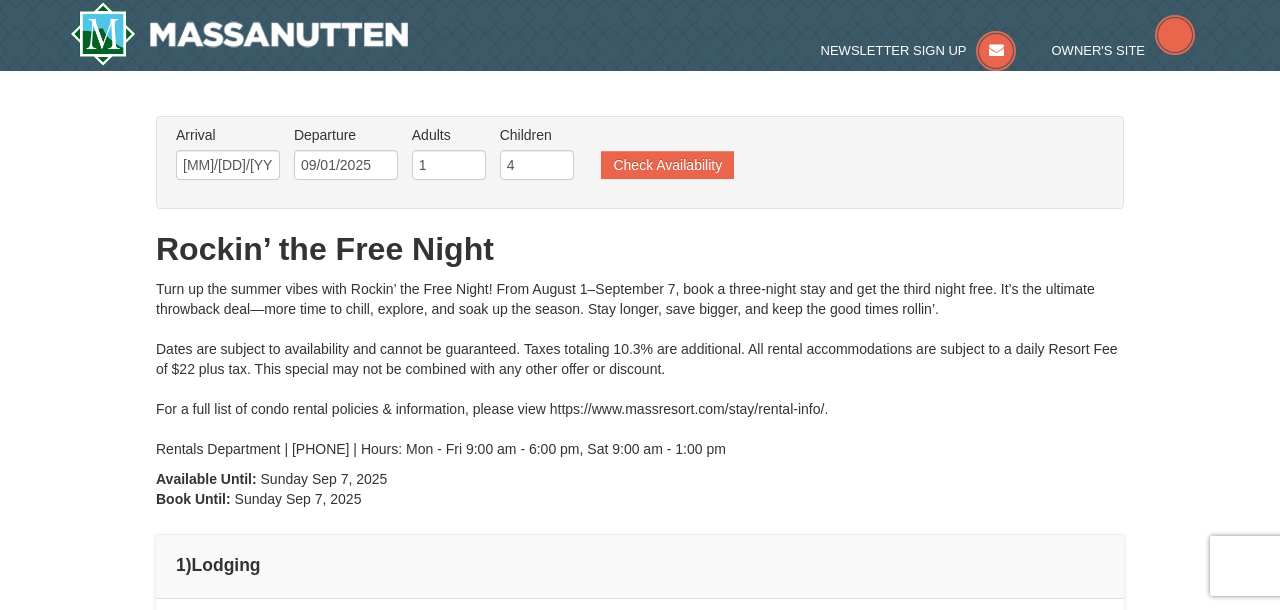 scroll, scrollTop: 0, scrollLeft: 0, axis: both 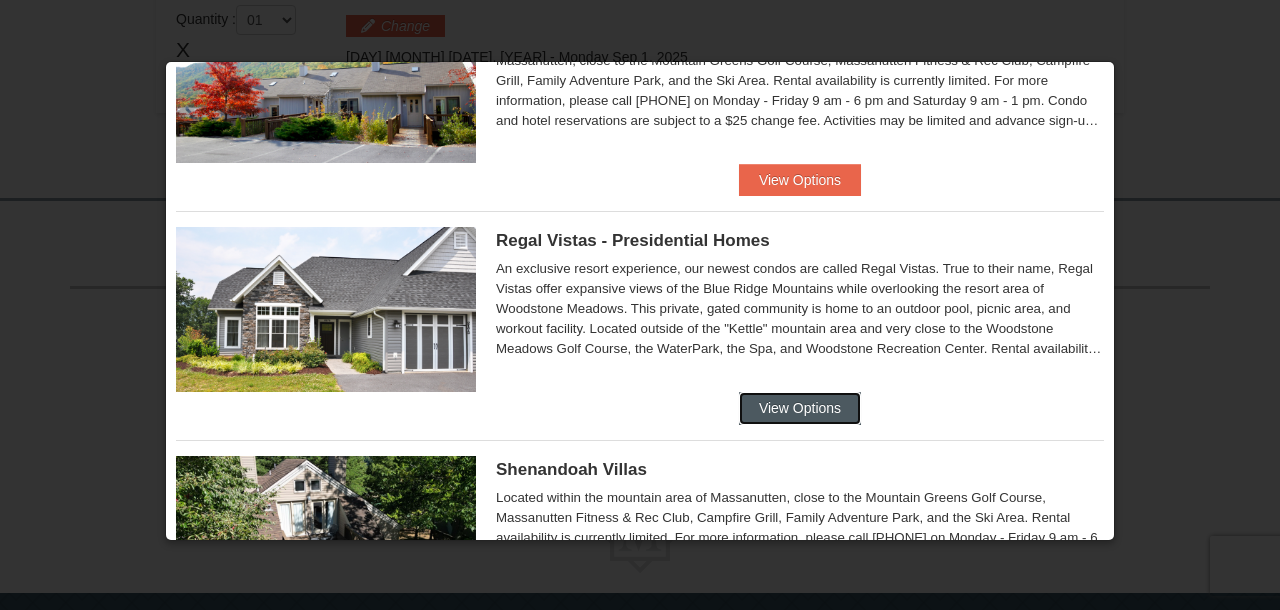 click on "View Options" at bounding box center (800, 408) 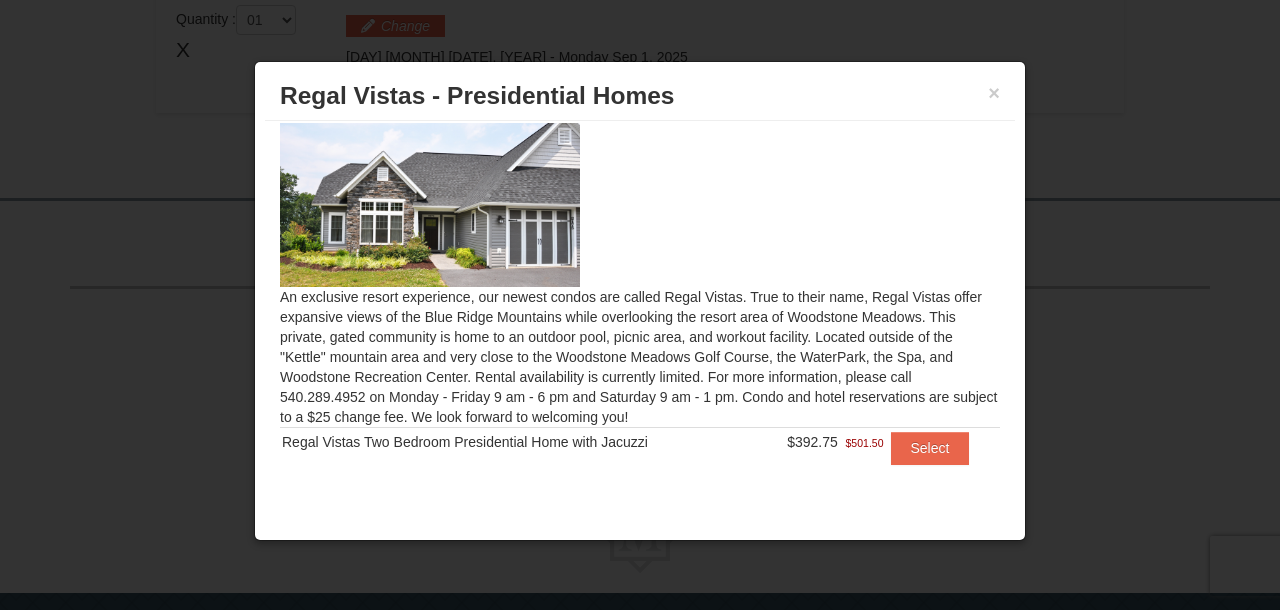 scroll, scrollTop: 0, scrollLeft: 0, axis: both 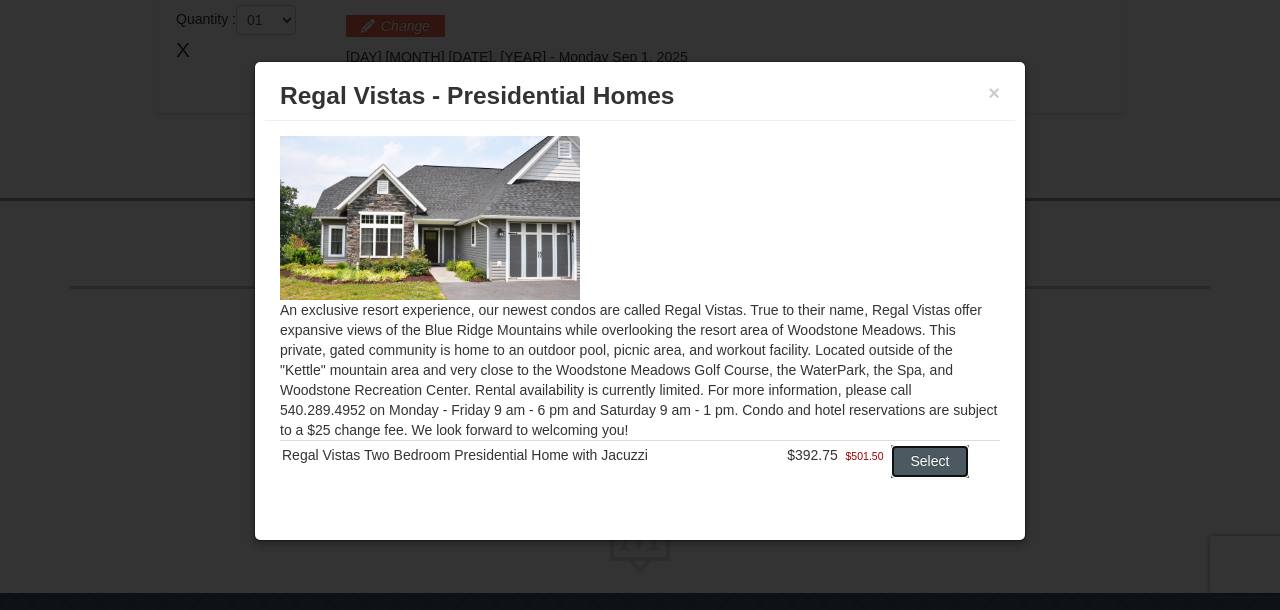 click on "Select" at bounding box center (930, 461) 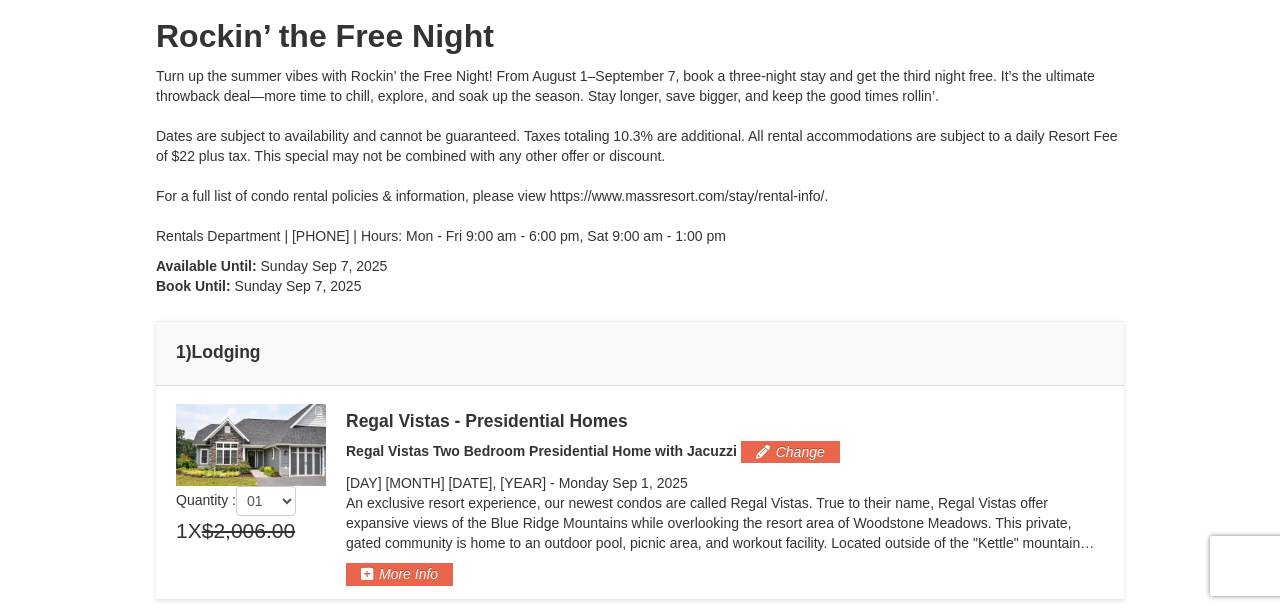 scroll, scrollTop: 216, scrollLeft: 0, axis: vertical 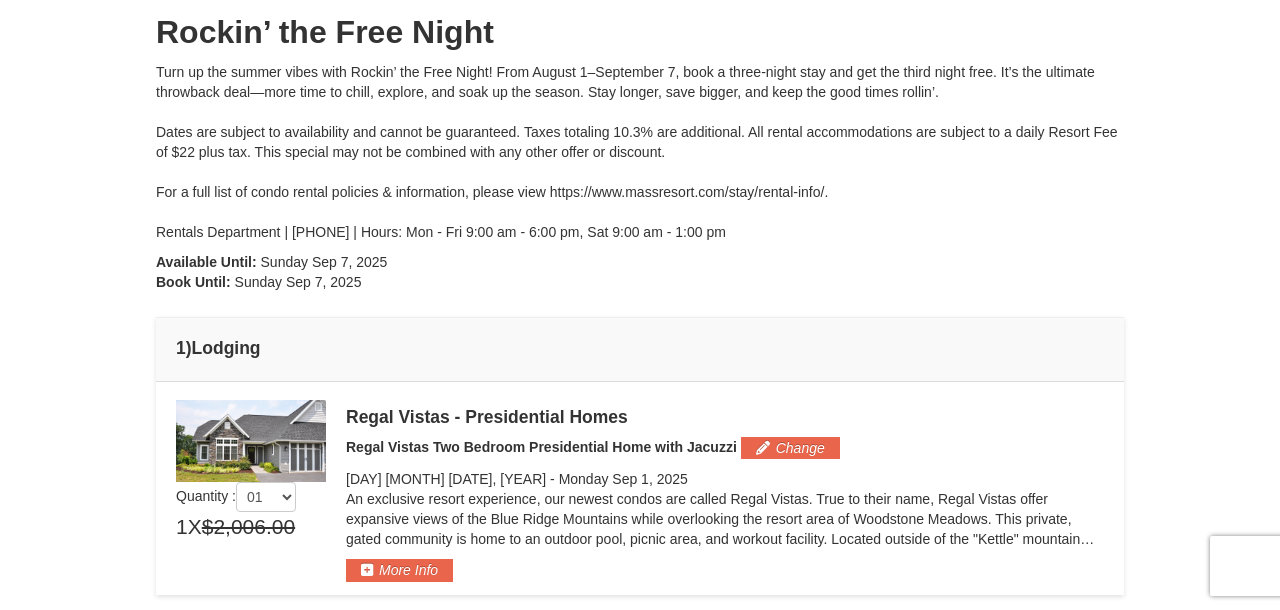 click at bounding box center [251, 441] 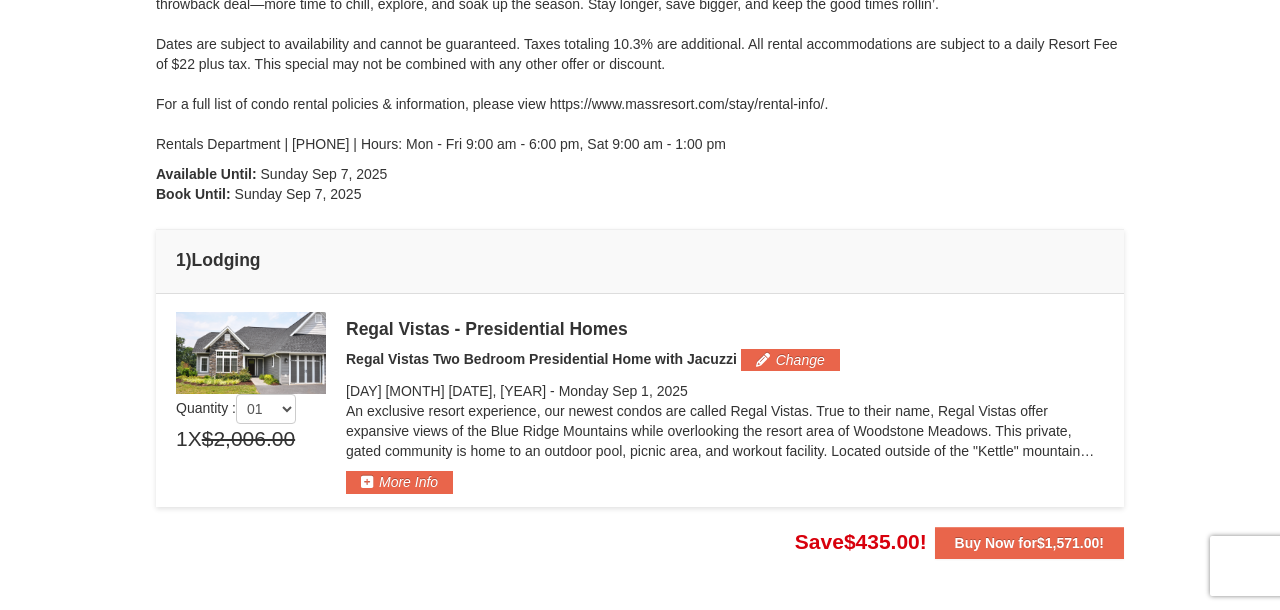 scroll, scrollTop: 317, scrollLeft: 0, axis: vertical 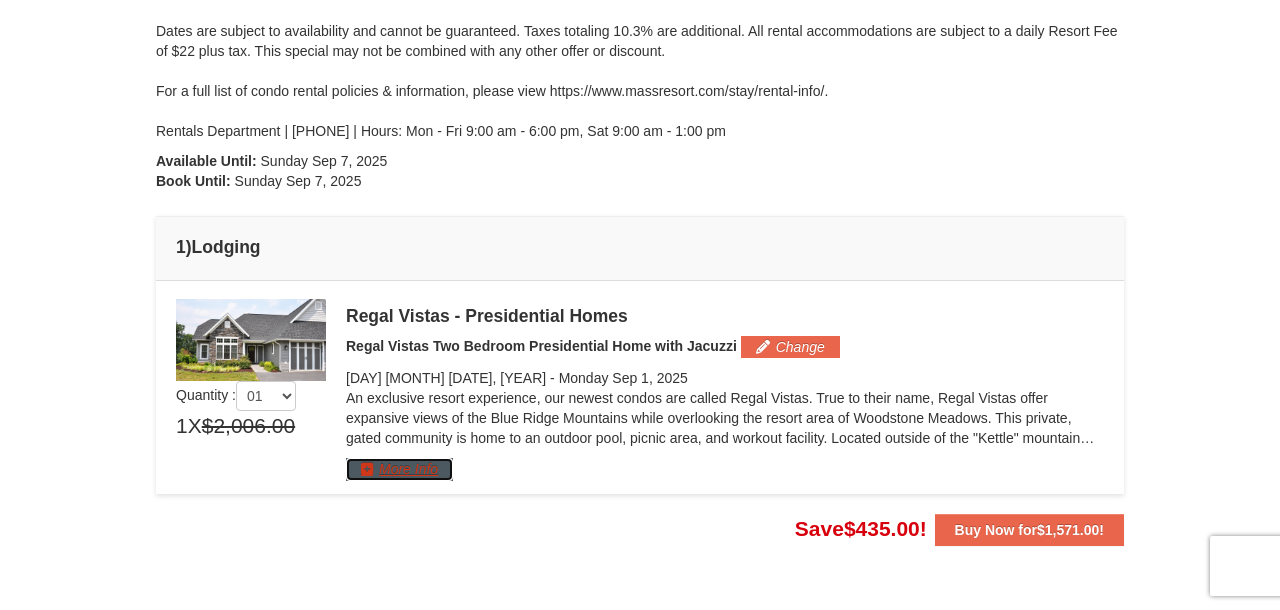 click on "More Info" at bounding box center (399, 469) 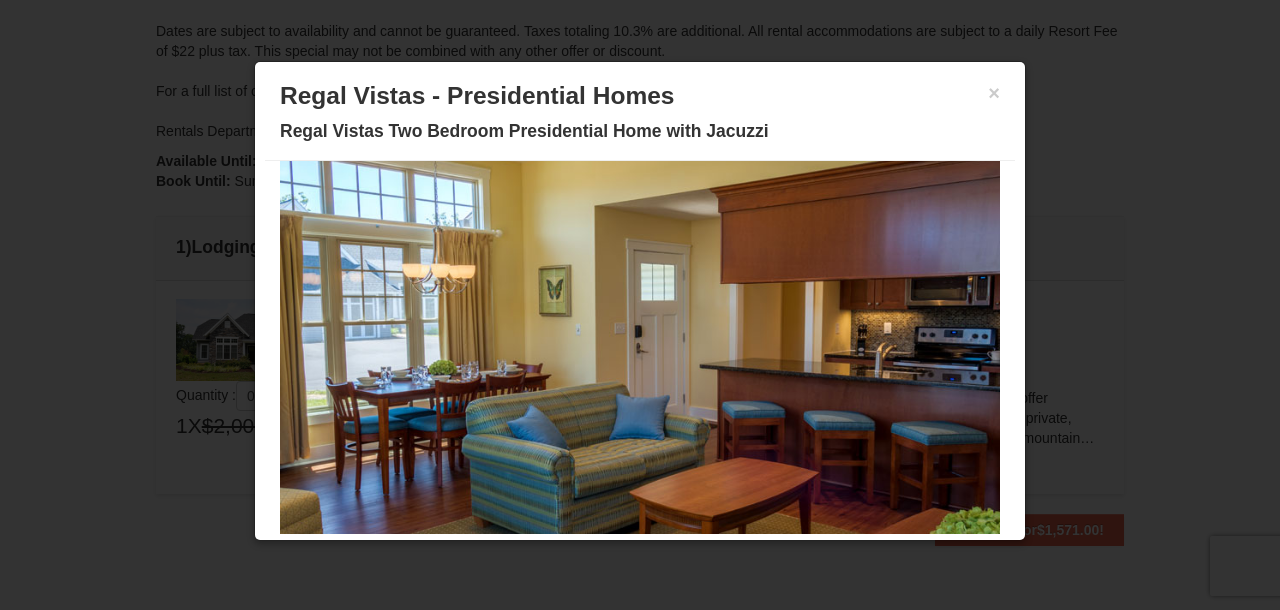 scroll, scrollTop: 130, scrollLeft: 0, axis: vertical 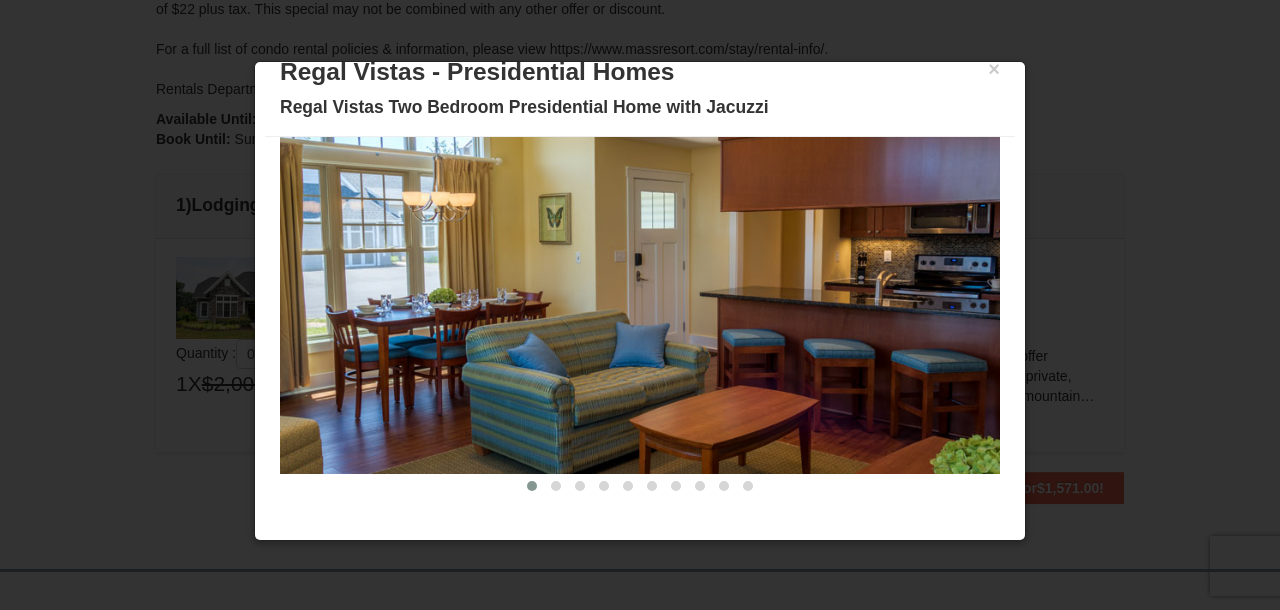click at bounding box center (640, 277) 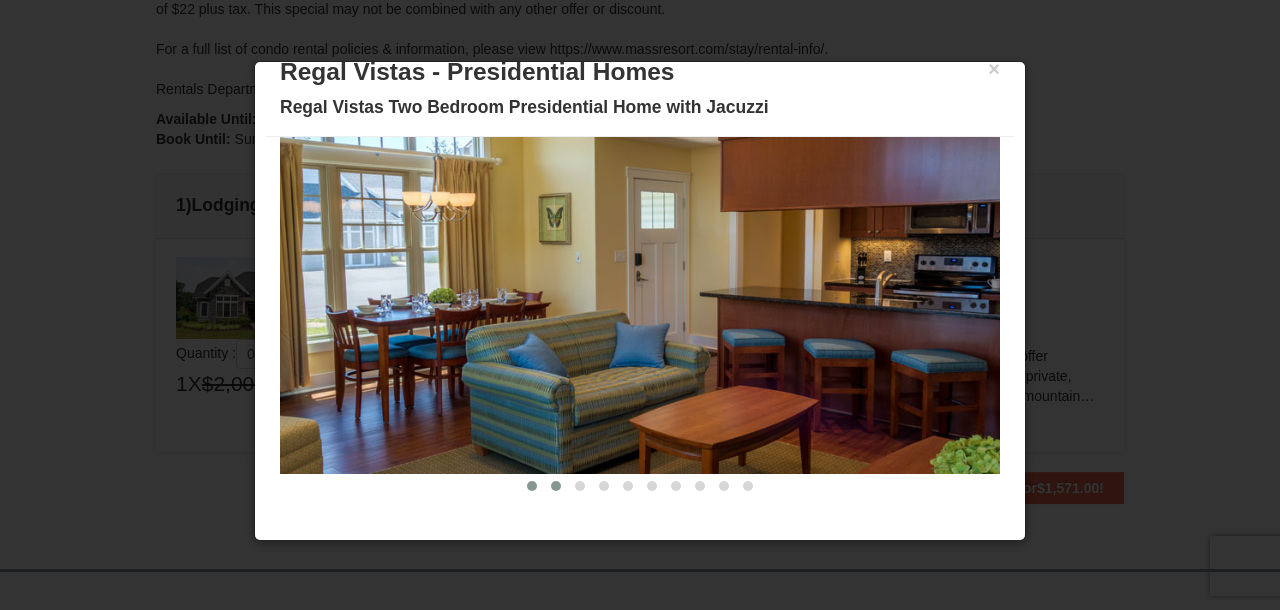 click at bounding box center [556, 486] 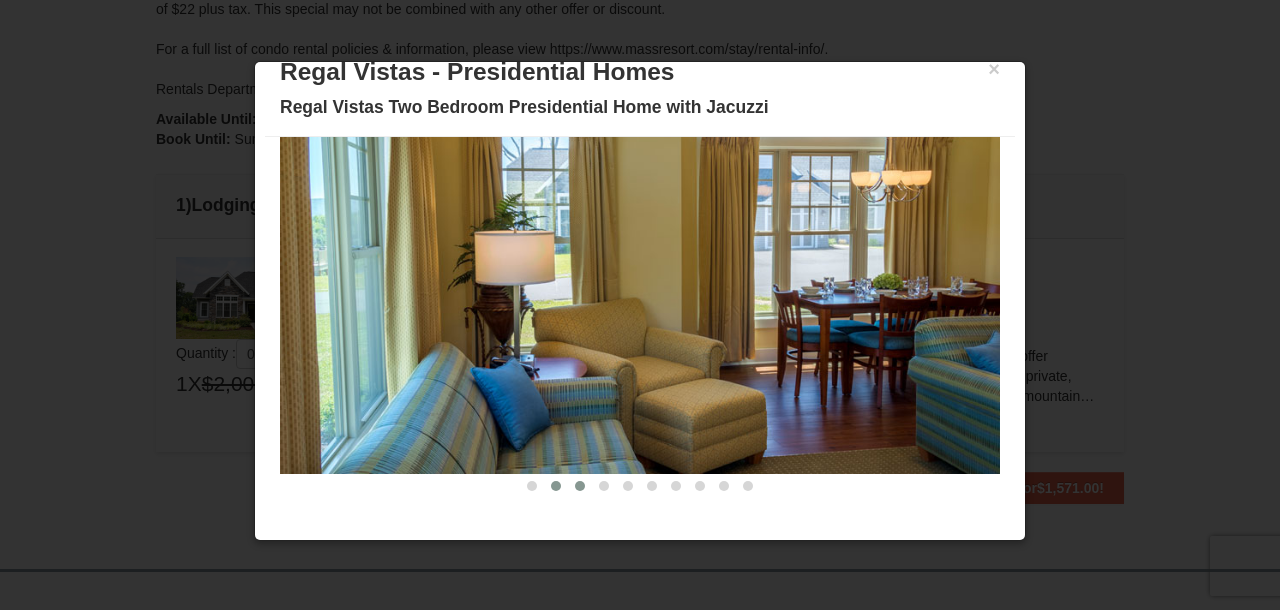 click at bounding box center (580, 486) 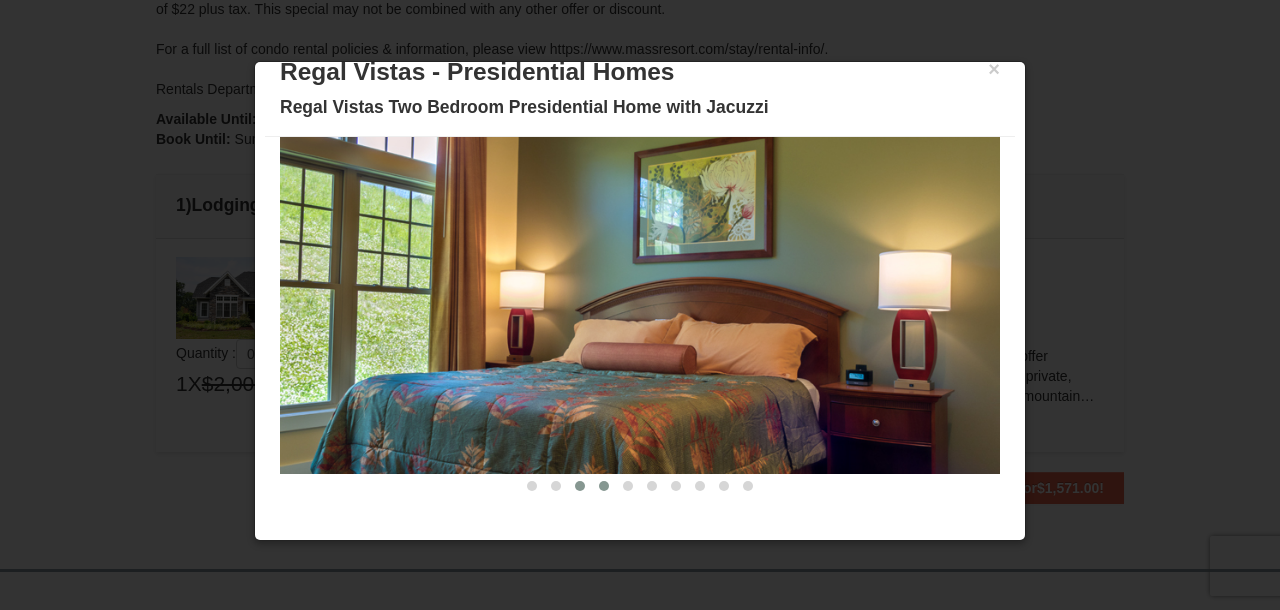click at bounding box center [604, 486] 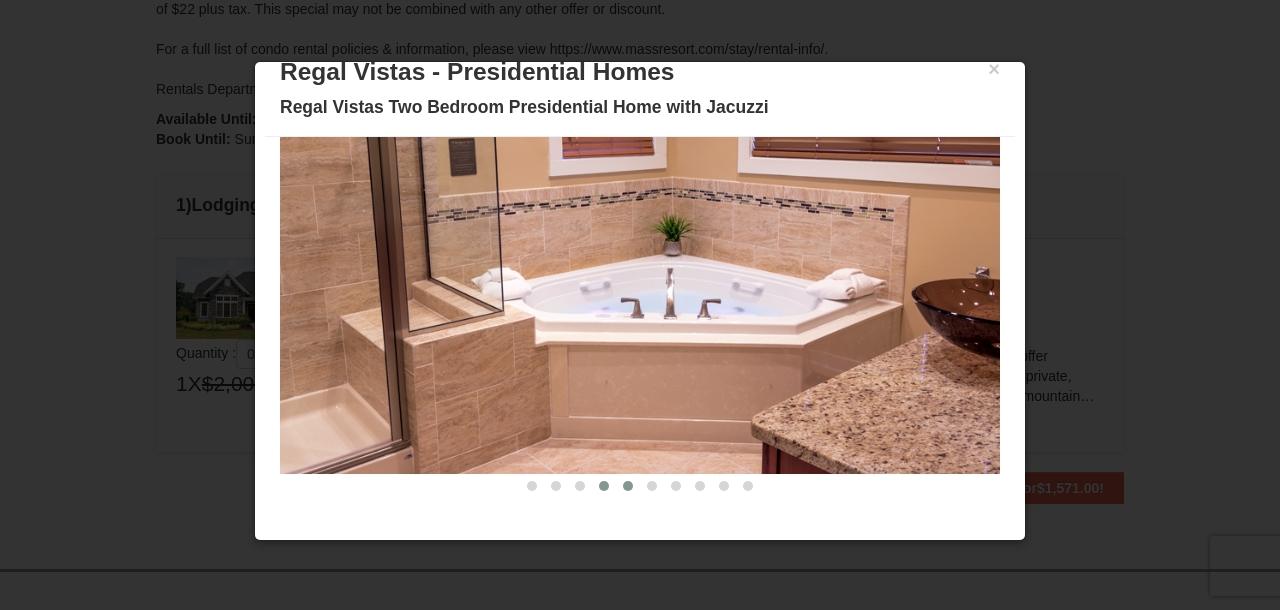 click at bounding box center [628, 486] 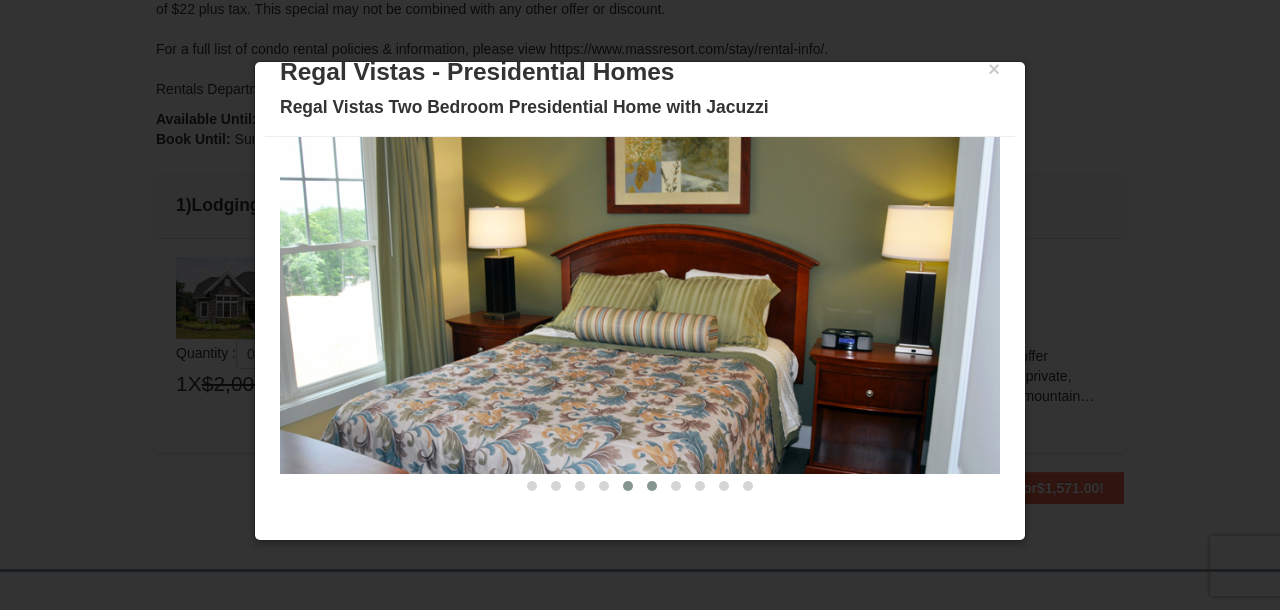 click at bounding box center (652, 486) 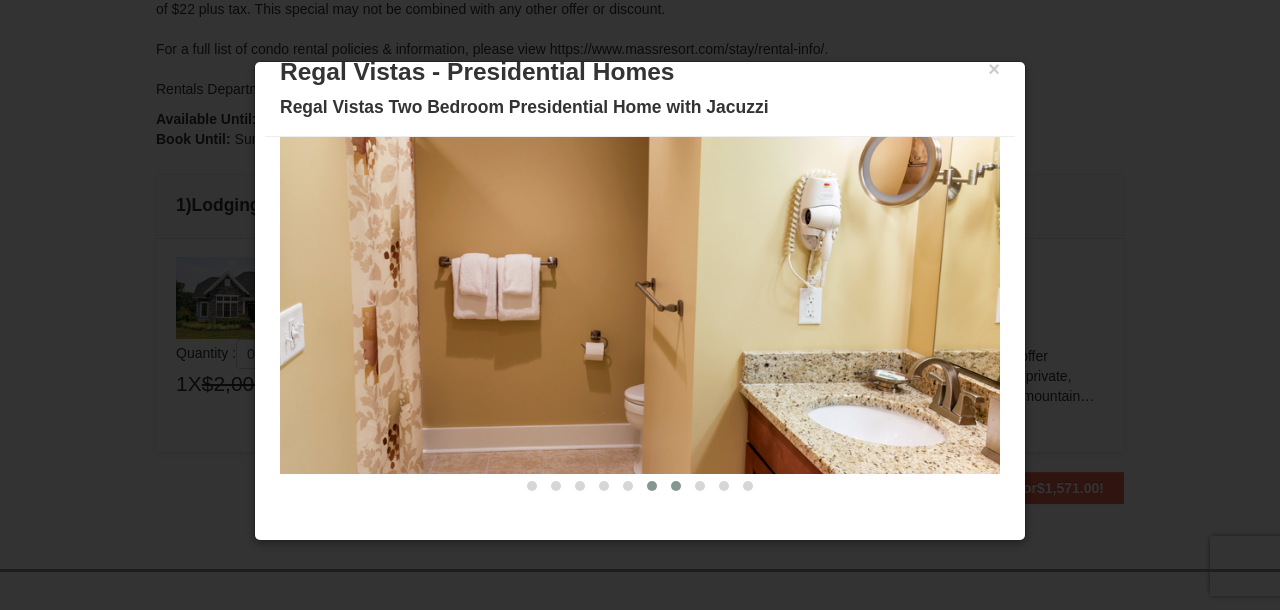 click at bounding box center [676, 486] 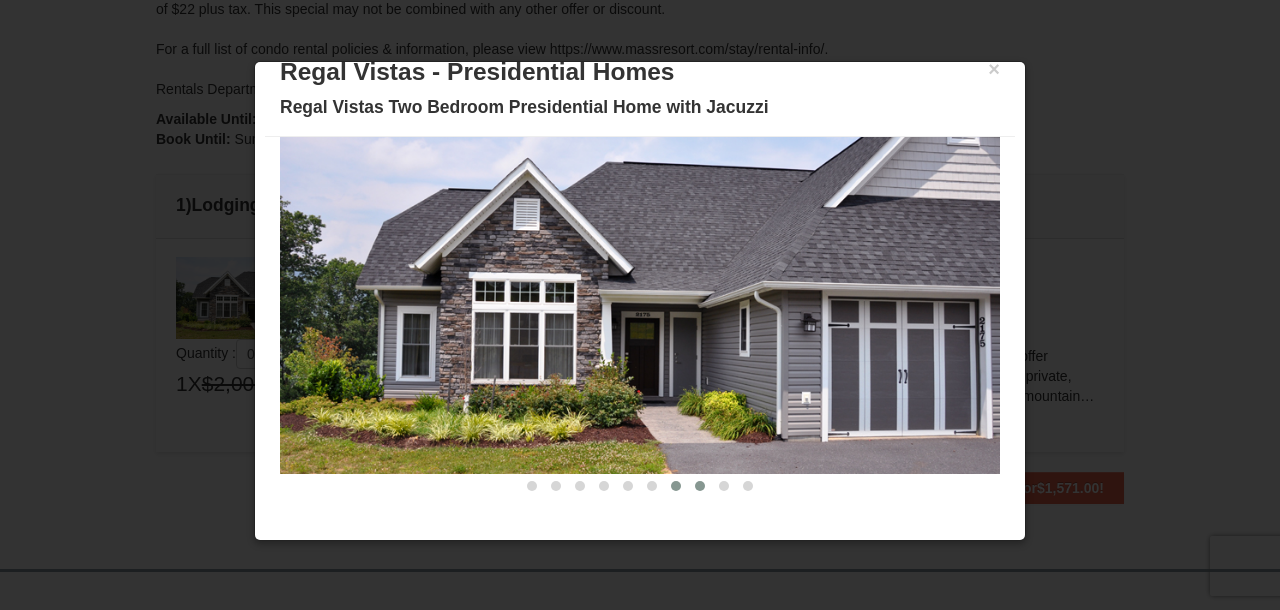 click at bounding box center [700, 486] 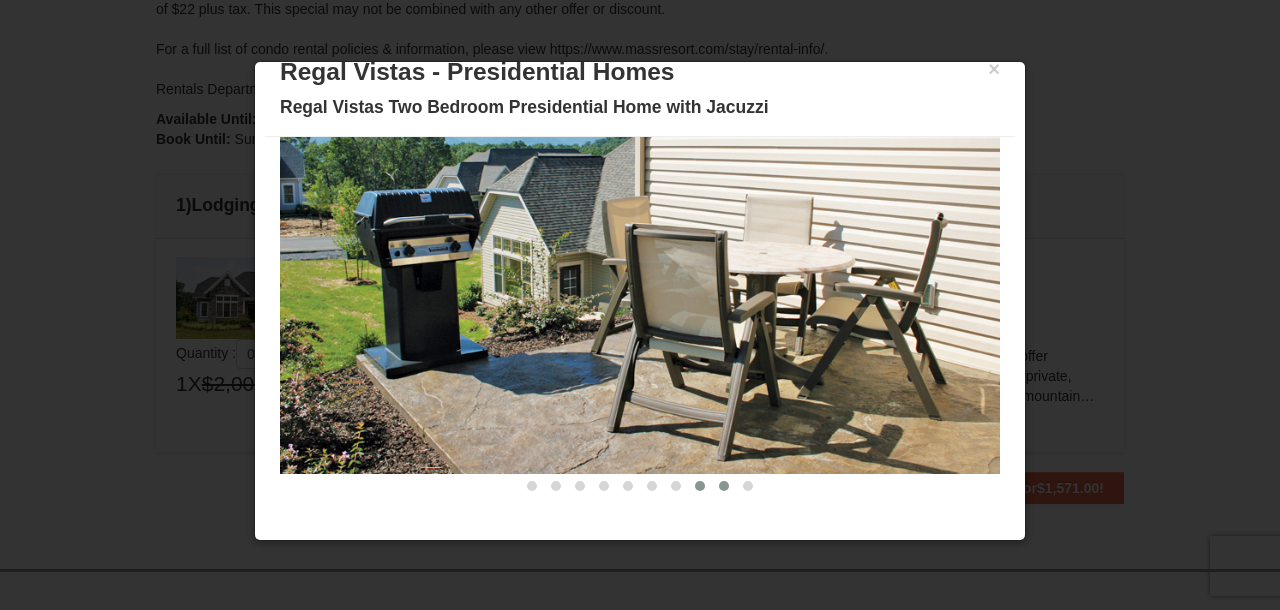 click at bounding box center (724, 486) 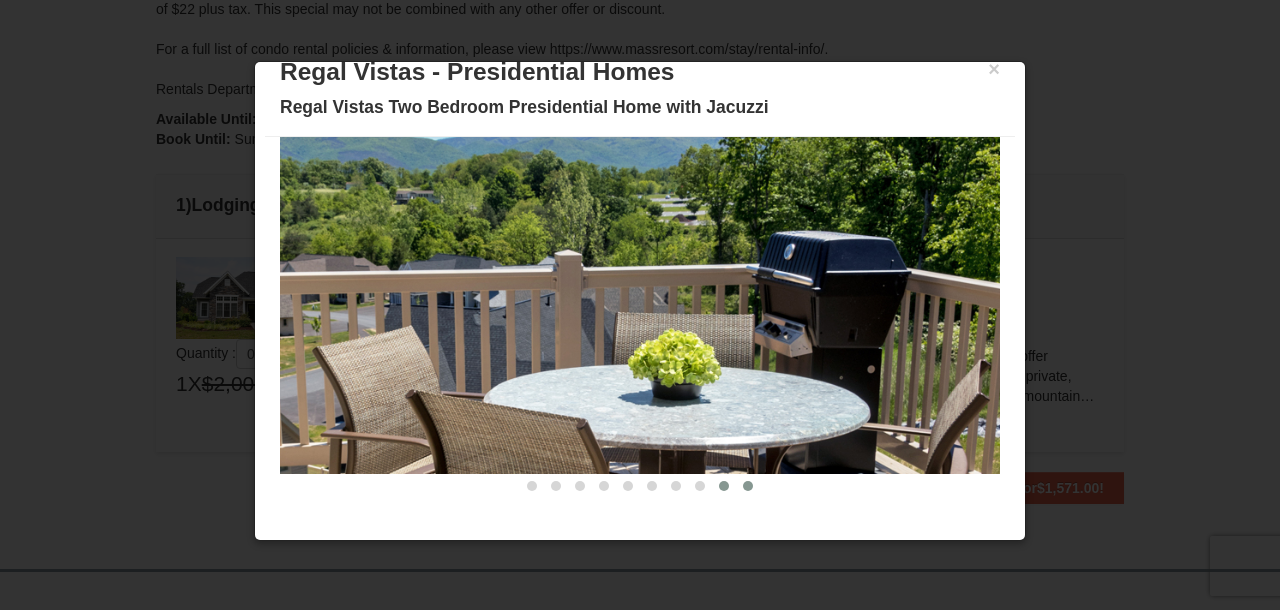 click at bounding box center [748, 486] 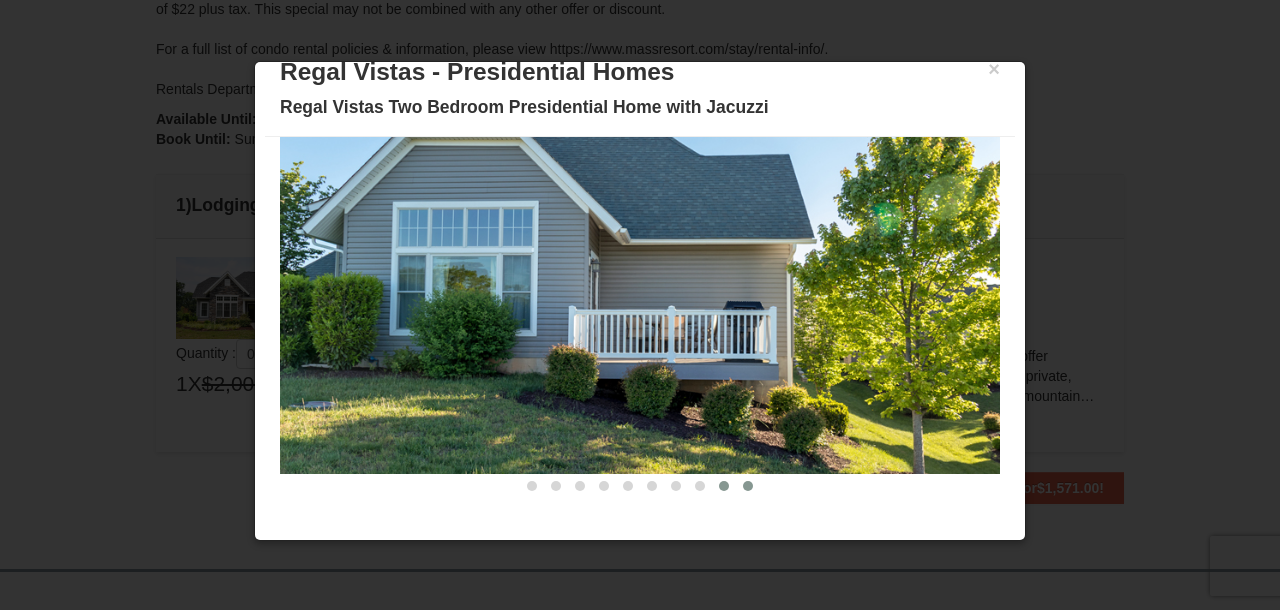 click at bounding box center [724, 486] 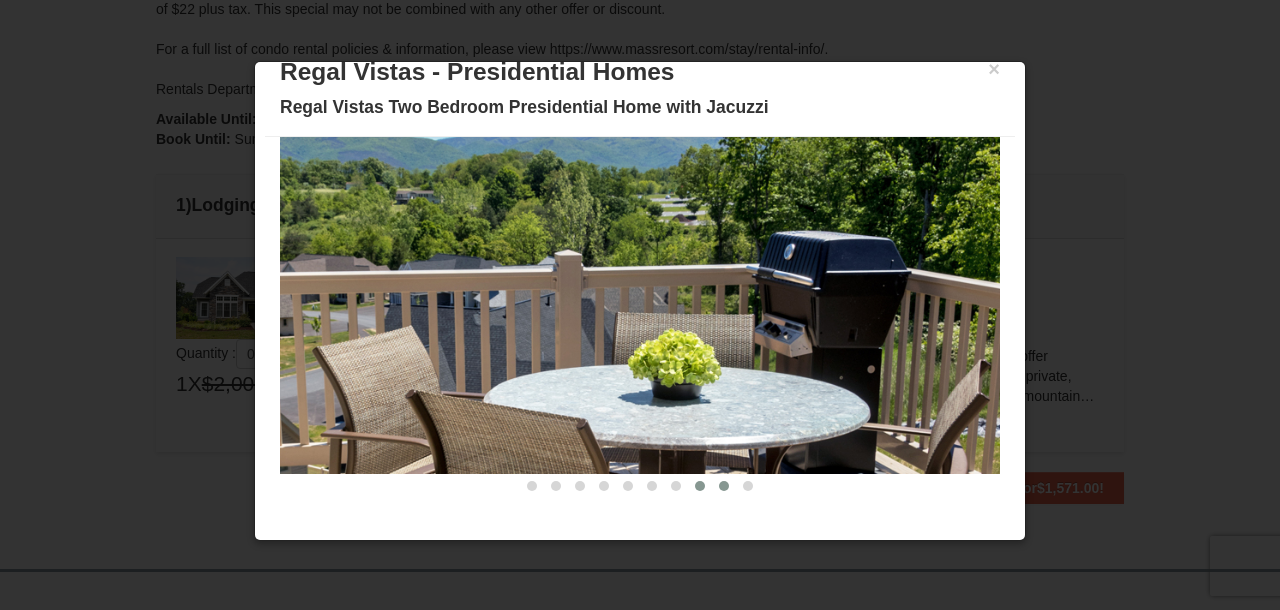 click at bounding box center [700, 486] 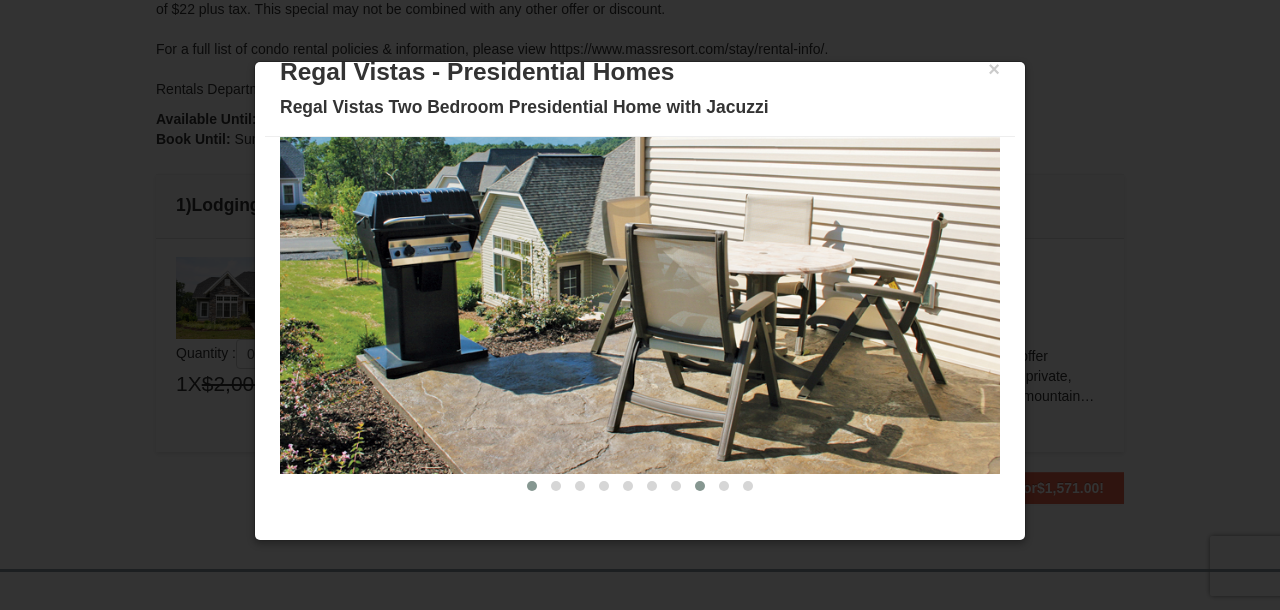 click at bounding box center [532, 486] 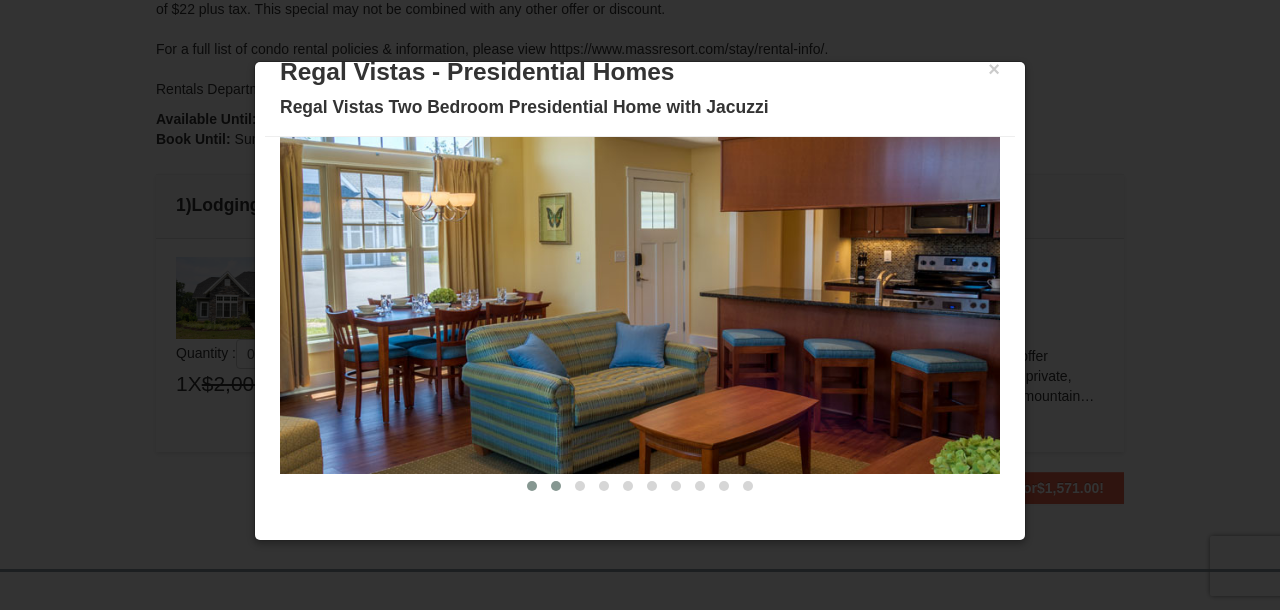 click at bounding box center [556, 486] 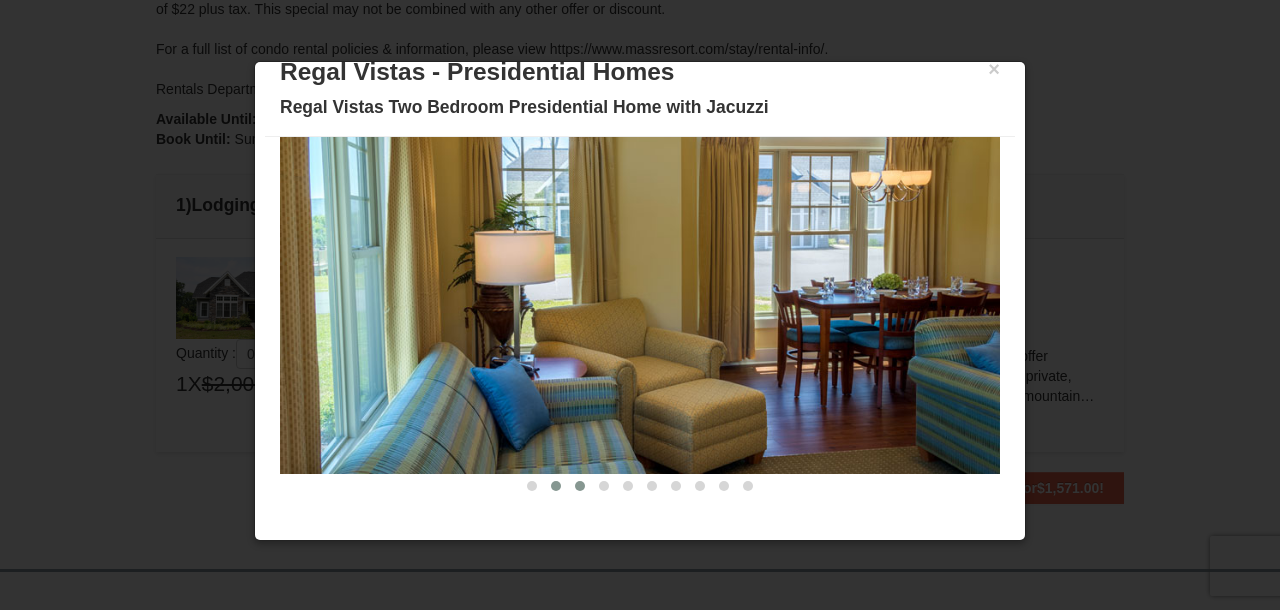 click at bounding box center [580, 486] 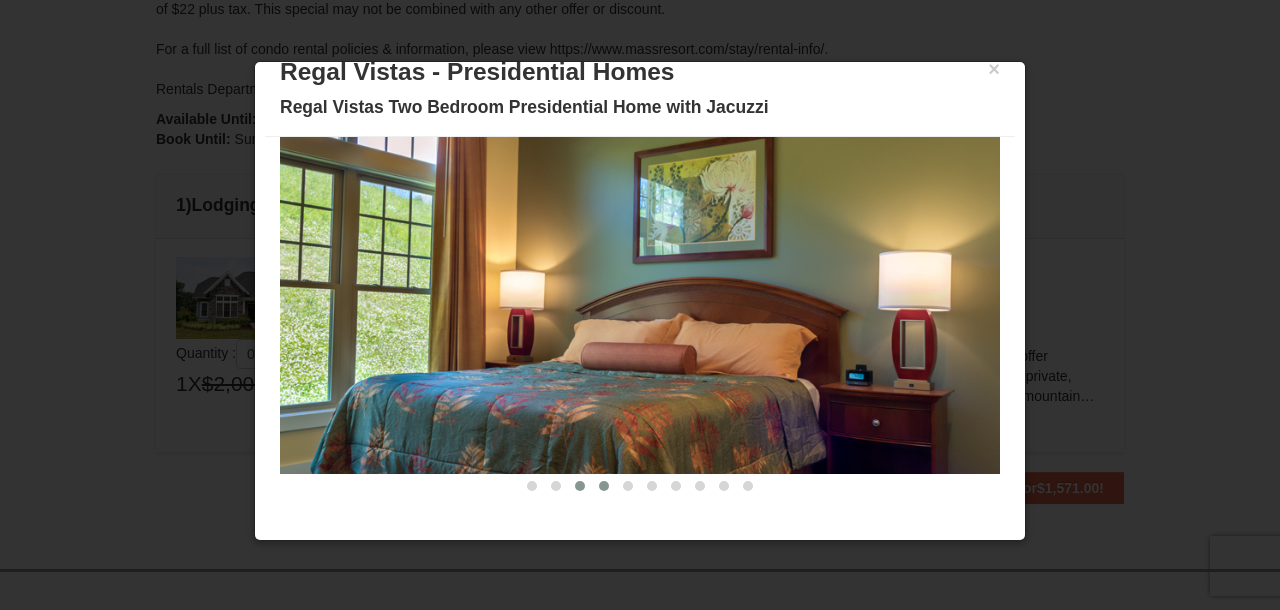 click at bounding box center (604, 486) 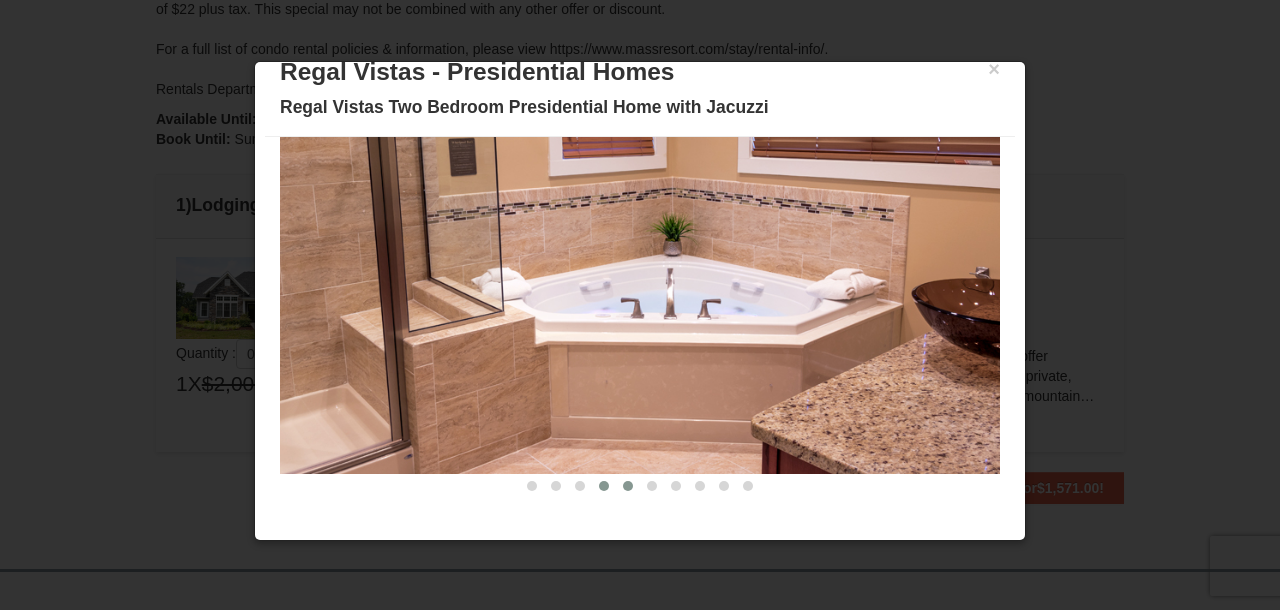click at bounding box center (628, 486) 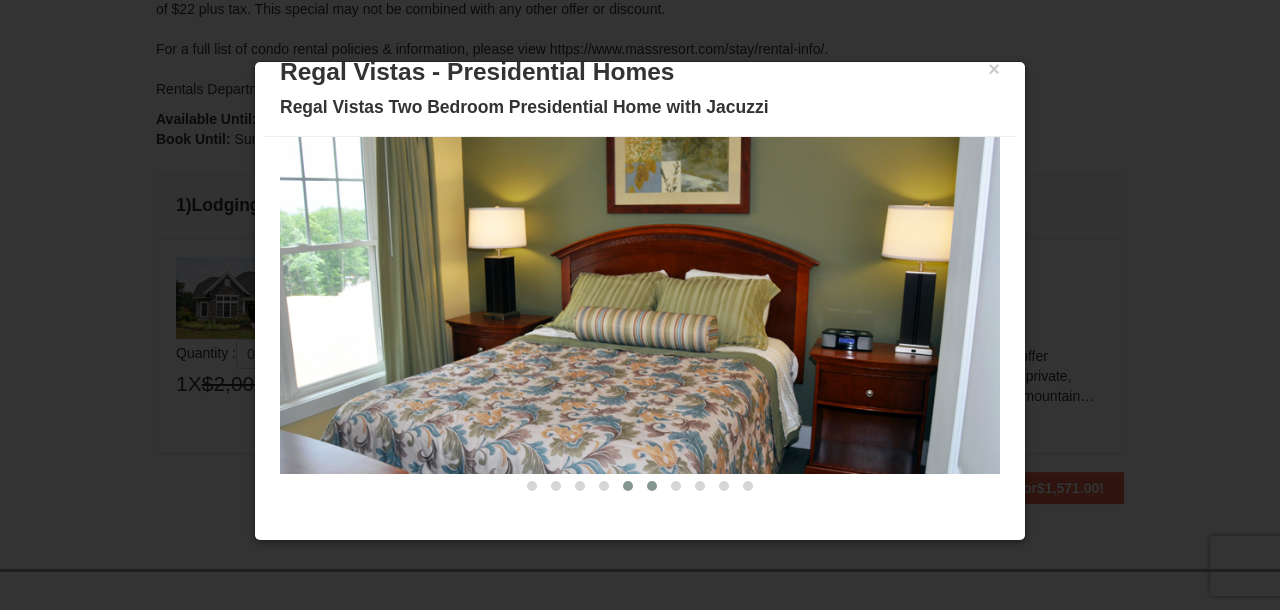 click at bounding box center [652, 486] 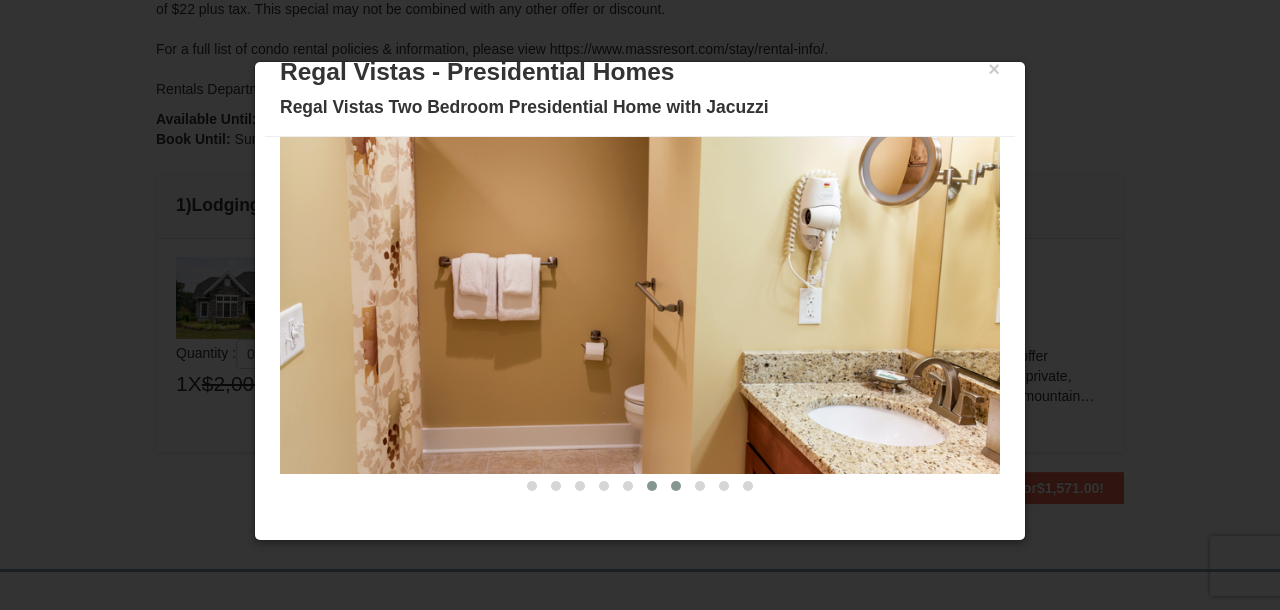click at bounding box center [676, 486] 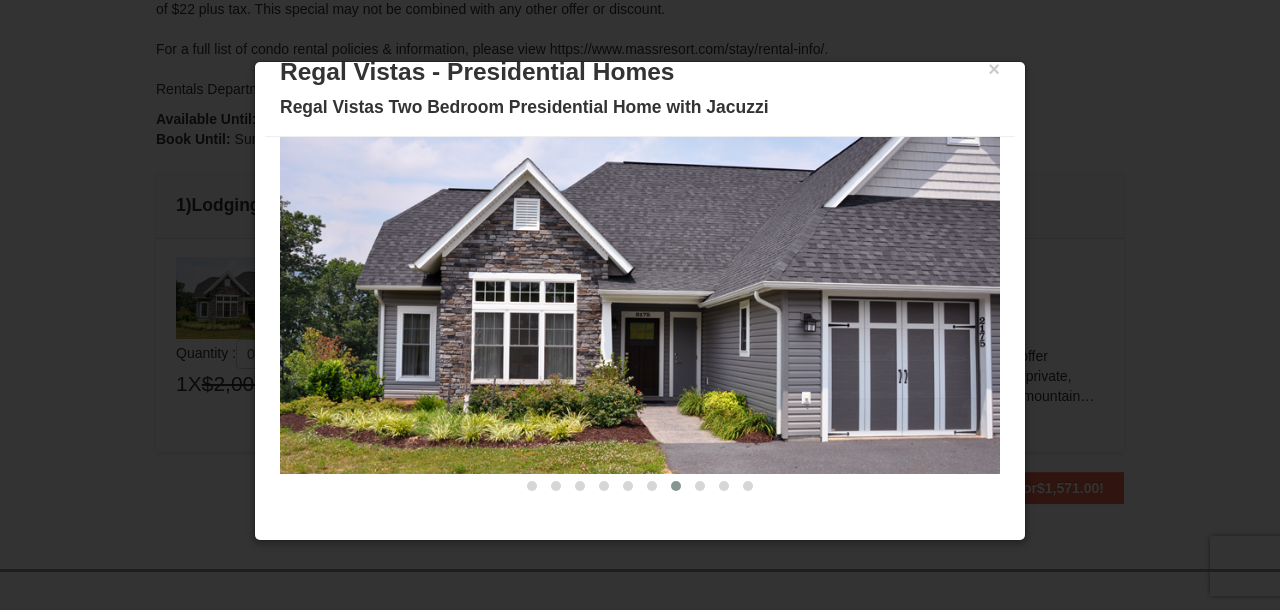 click at bounding box center [676, 486] 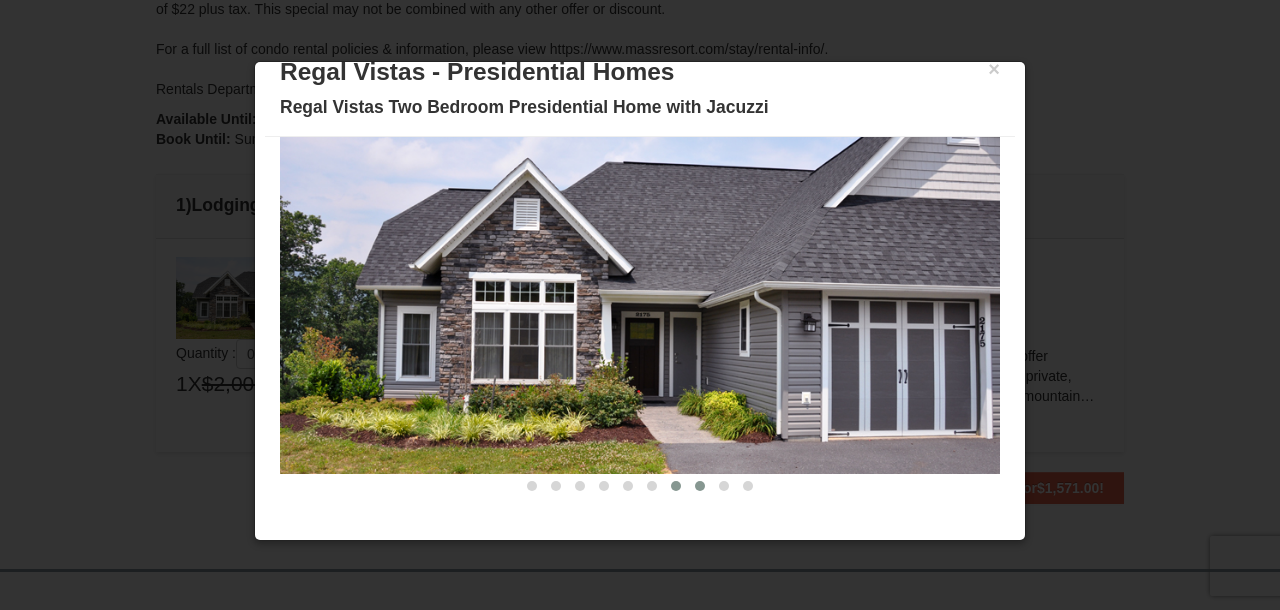 click at bounding box center (700, 486) 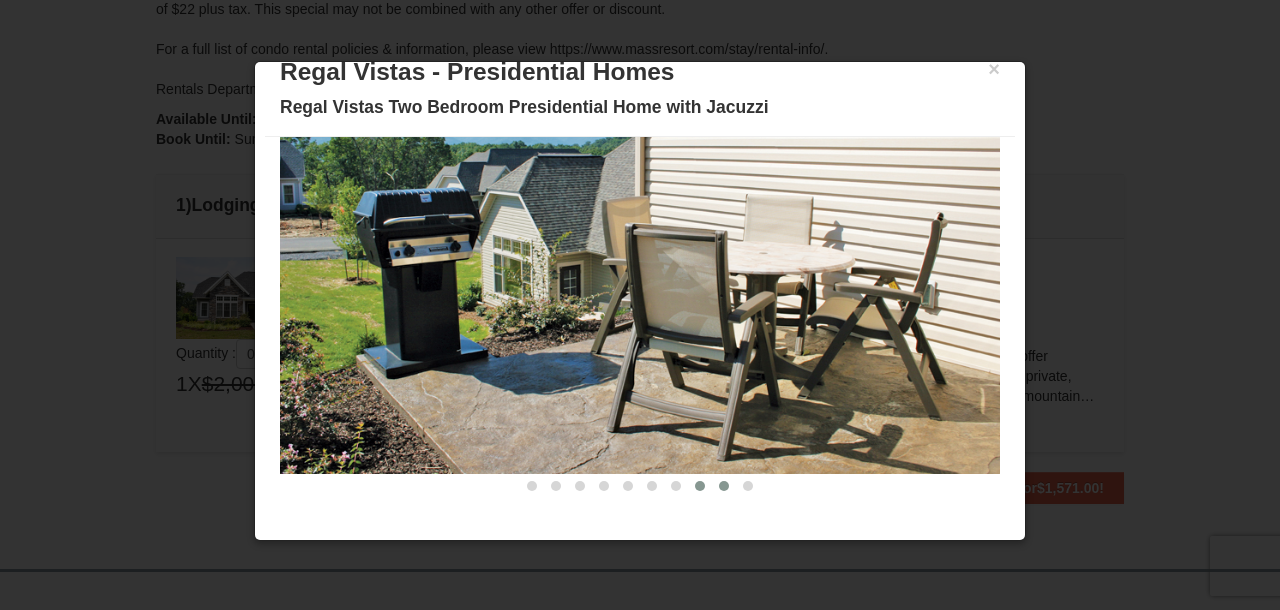 click at bounding box center [724, 486] 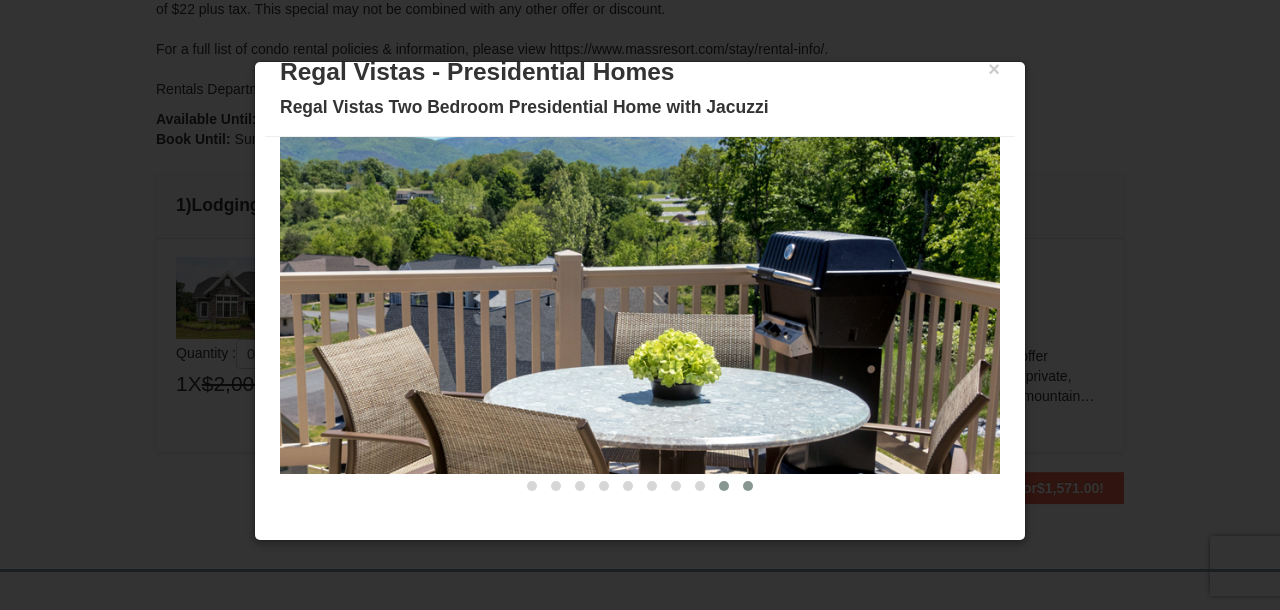 click at bounding box center [748, 486] 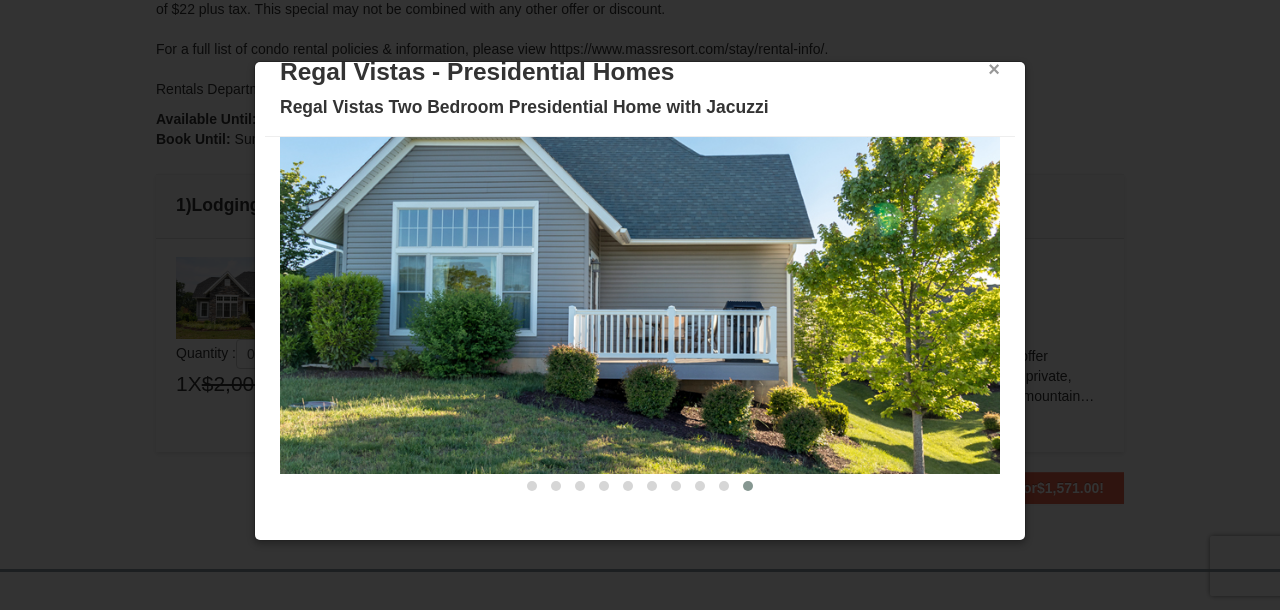 click on "×" at bounding box center (994, 69) 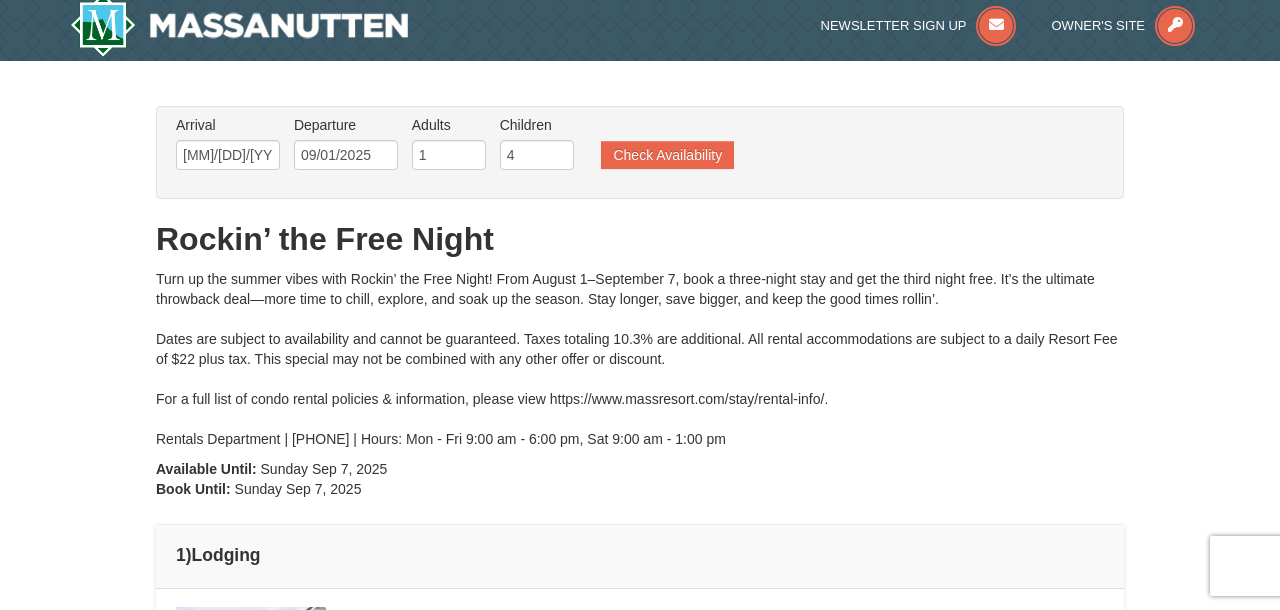 scroll, scrollTop: 0, scrollLeft: 0, axis: both 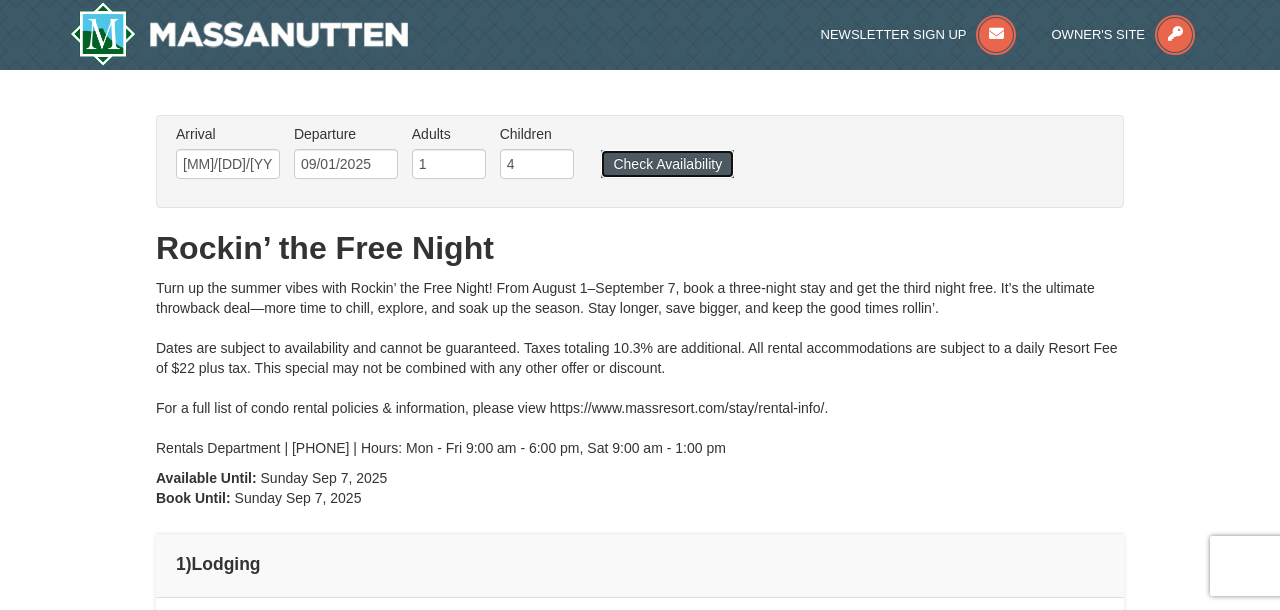 click on "Check Availability" at bounding box center [667, 164] 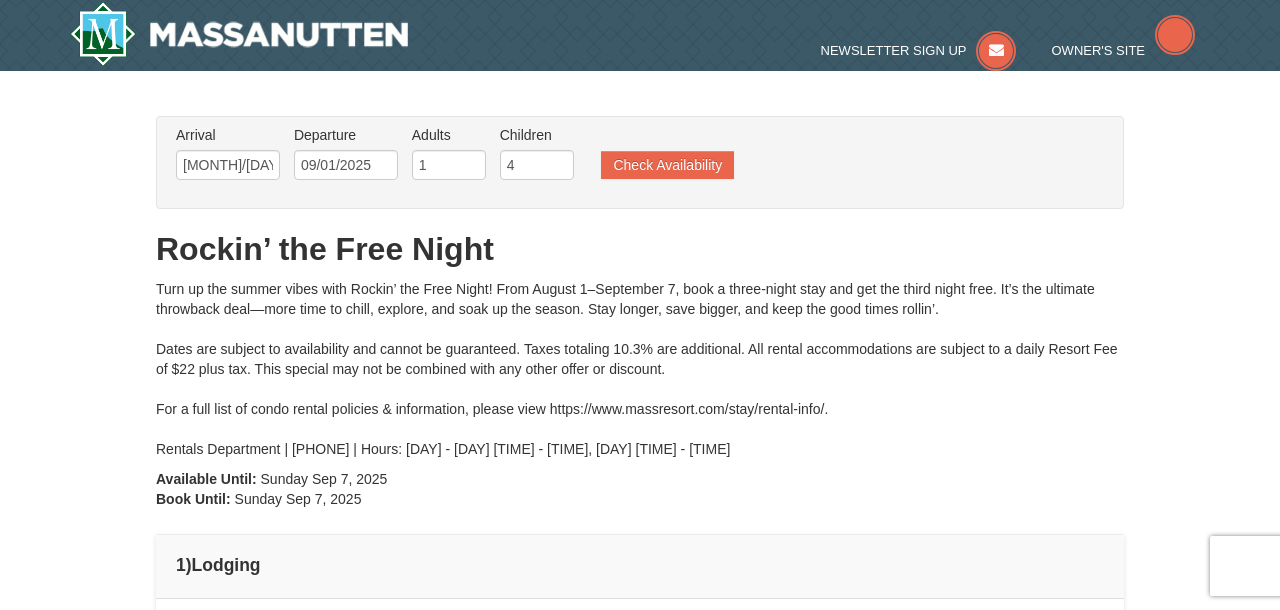 scroll, scrollTop: 0, scrollLeft: 0, axis: both 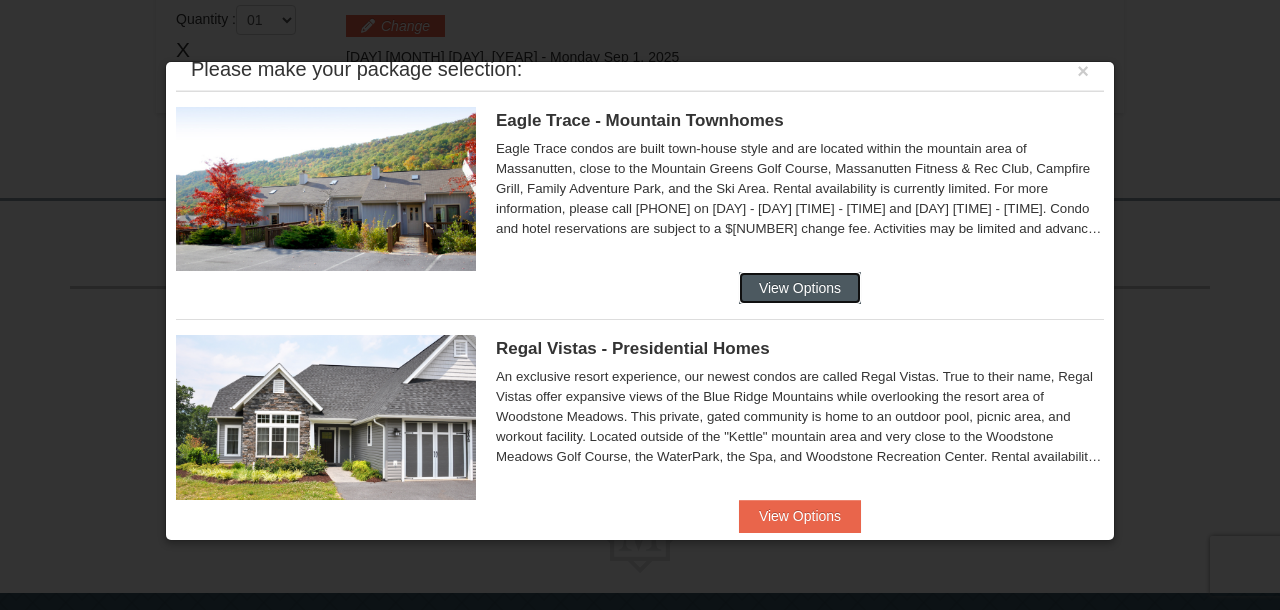 click on "View Options" at bounding box center [800, 288] 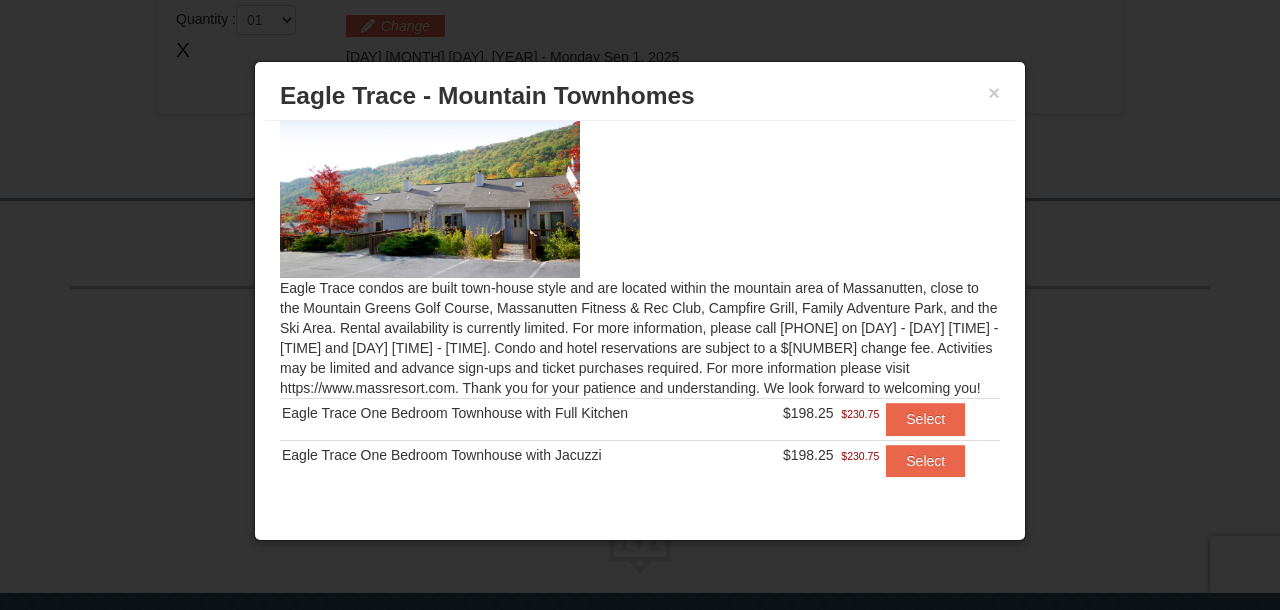 scroll, scrollTop: 25, scrollLeft: 0, axis: vertical 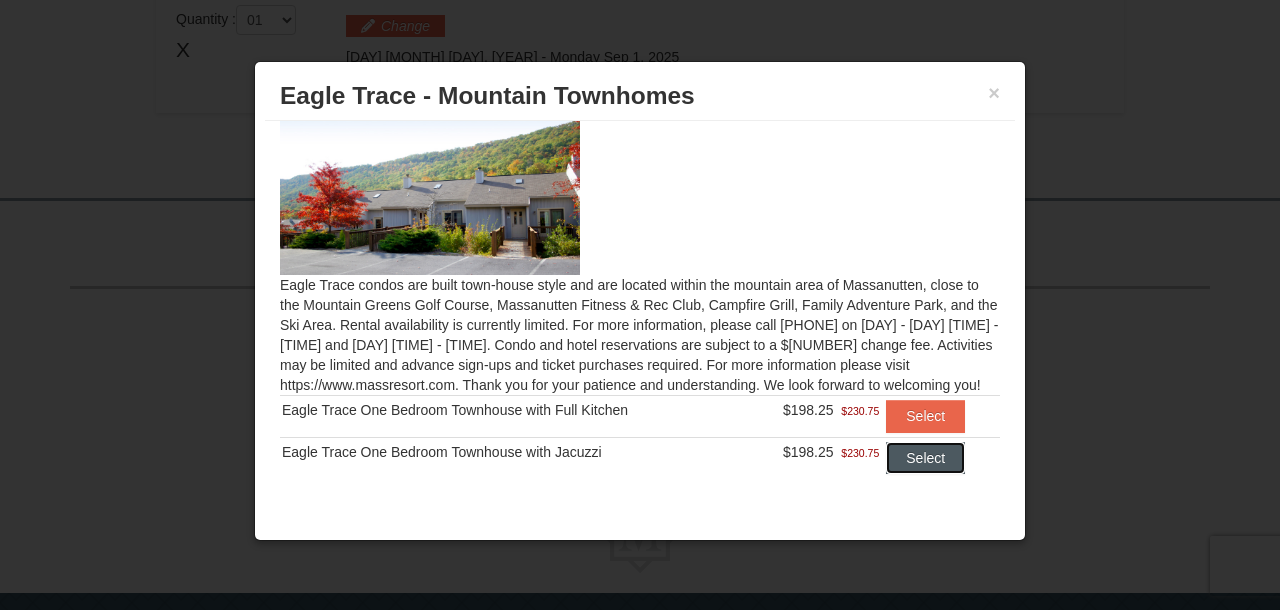 click on "Select" at bounding box center (925, 458) 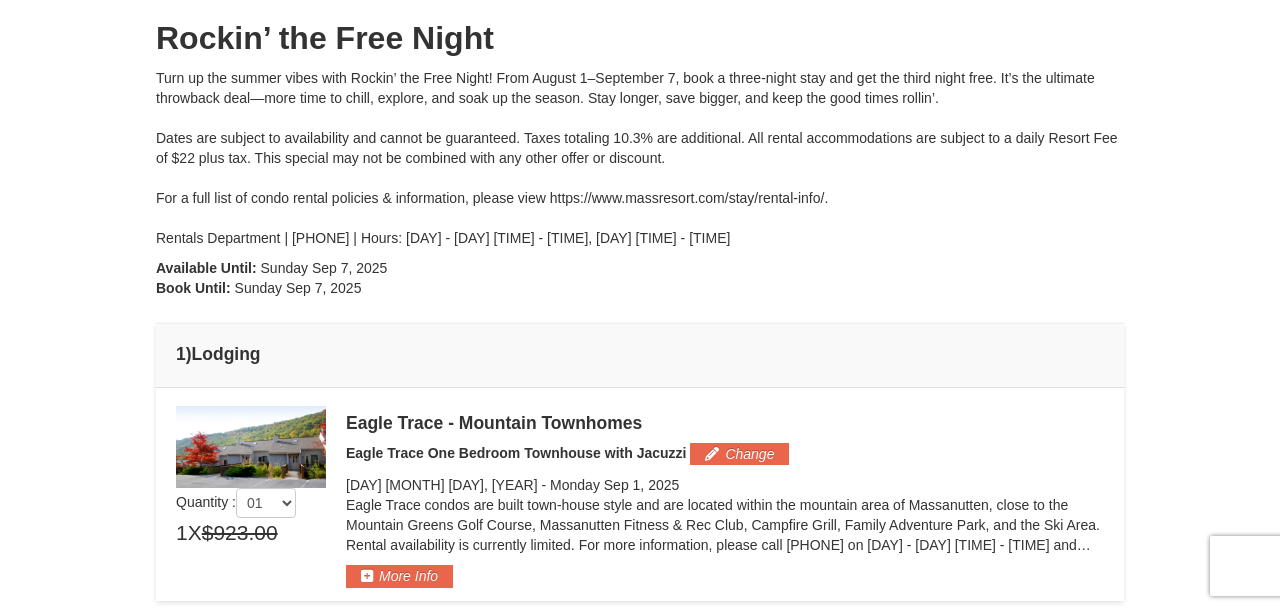 scroll, scrollTop: 217, scrollLeft: 0, axis: vertical 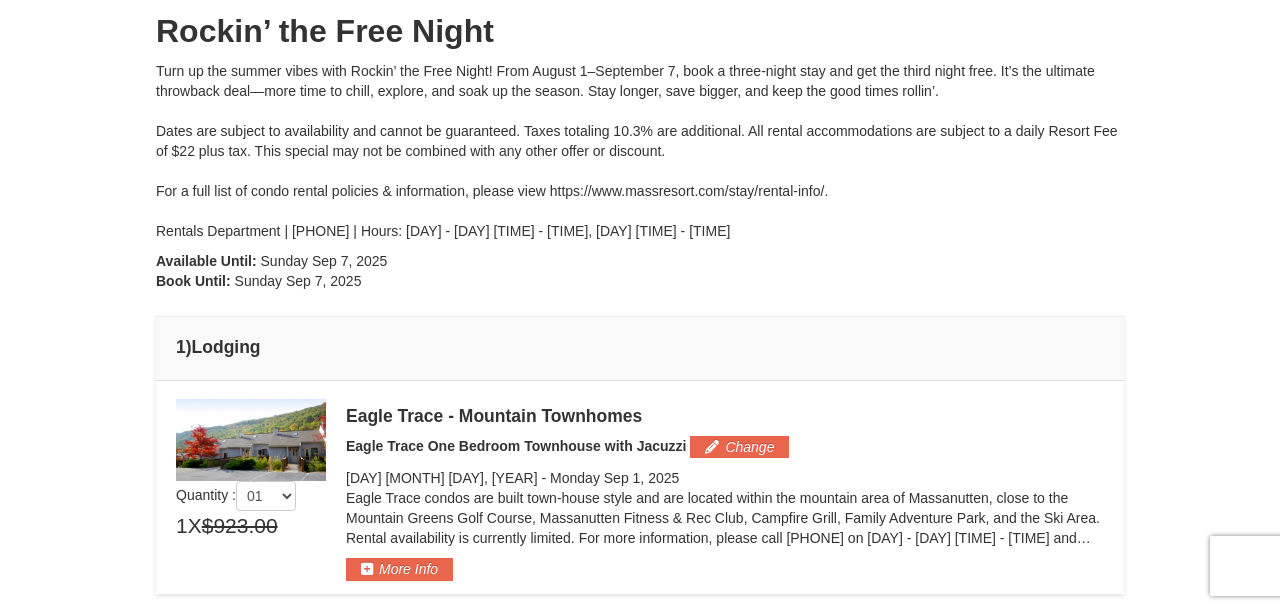 click at bounding box center [251, 440] 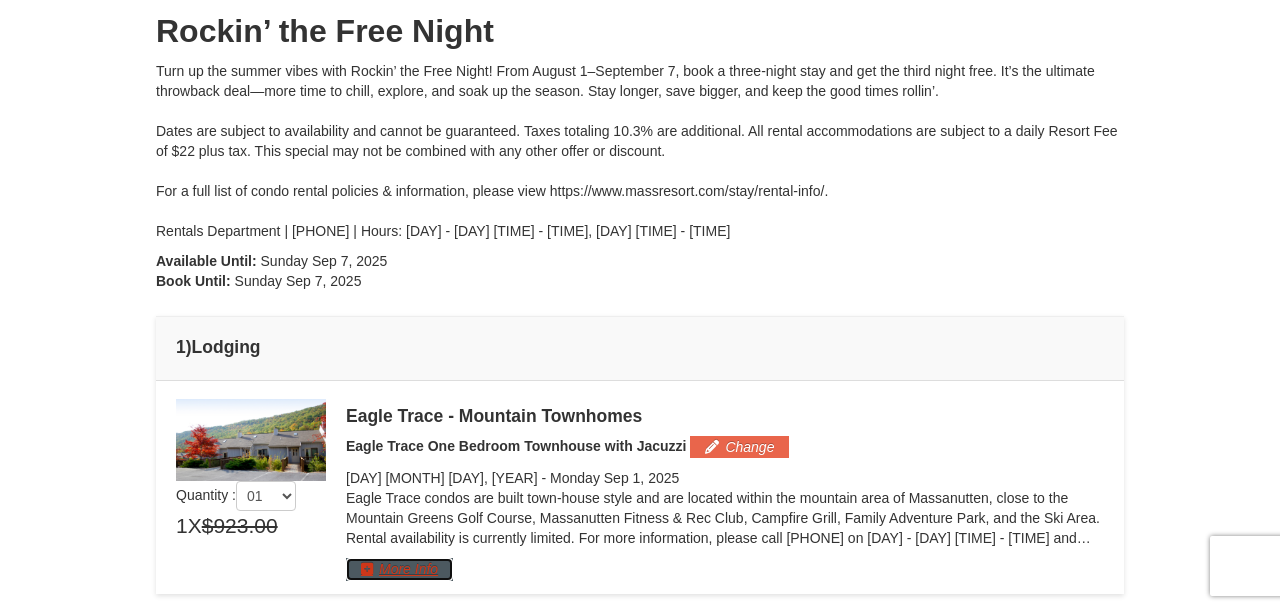 click on "More Info" at bounding box center [399, 569] 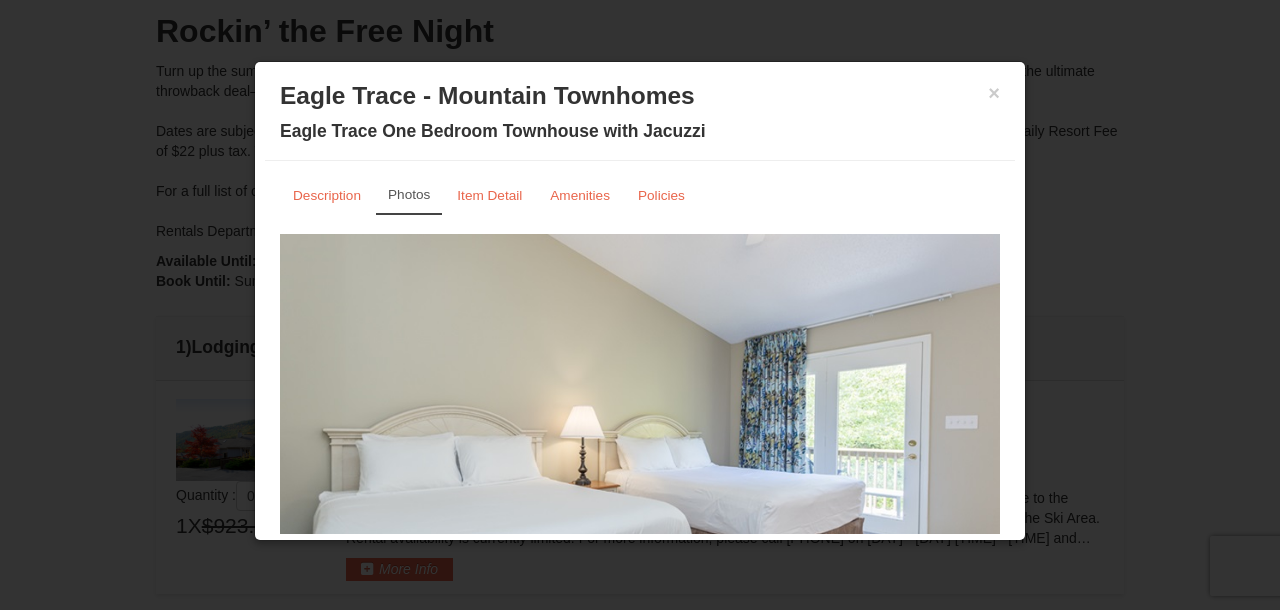scroll, scrollTop: 130, scrollLeft: 0, axis: vertical 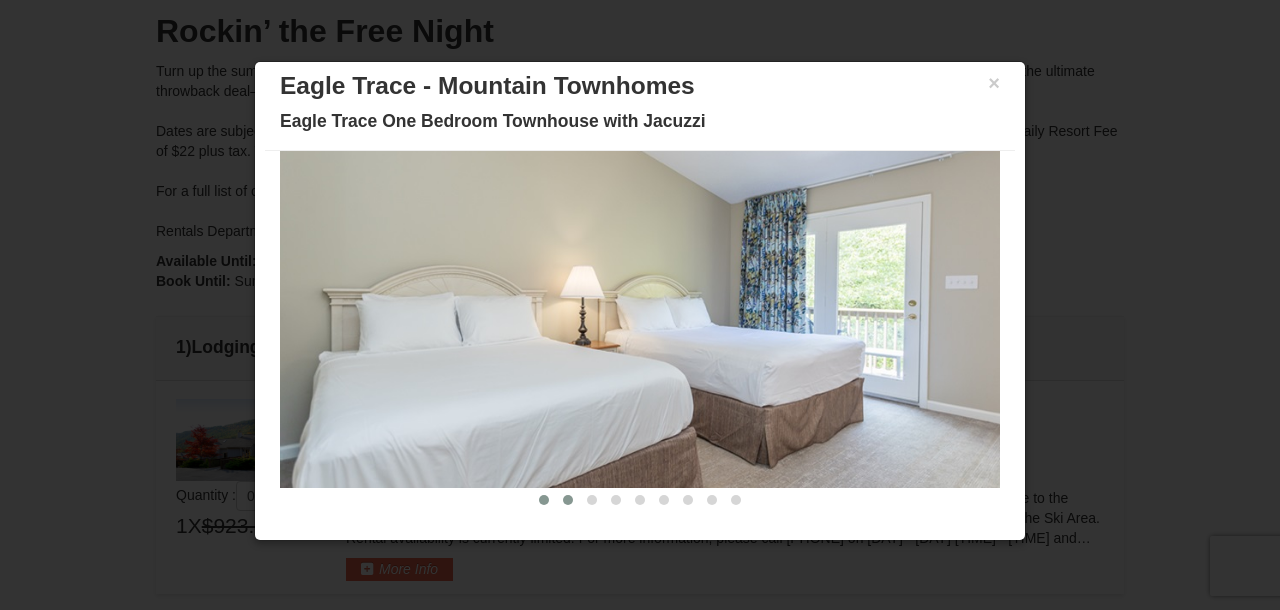 click at bounding box center (568, 500) 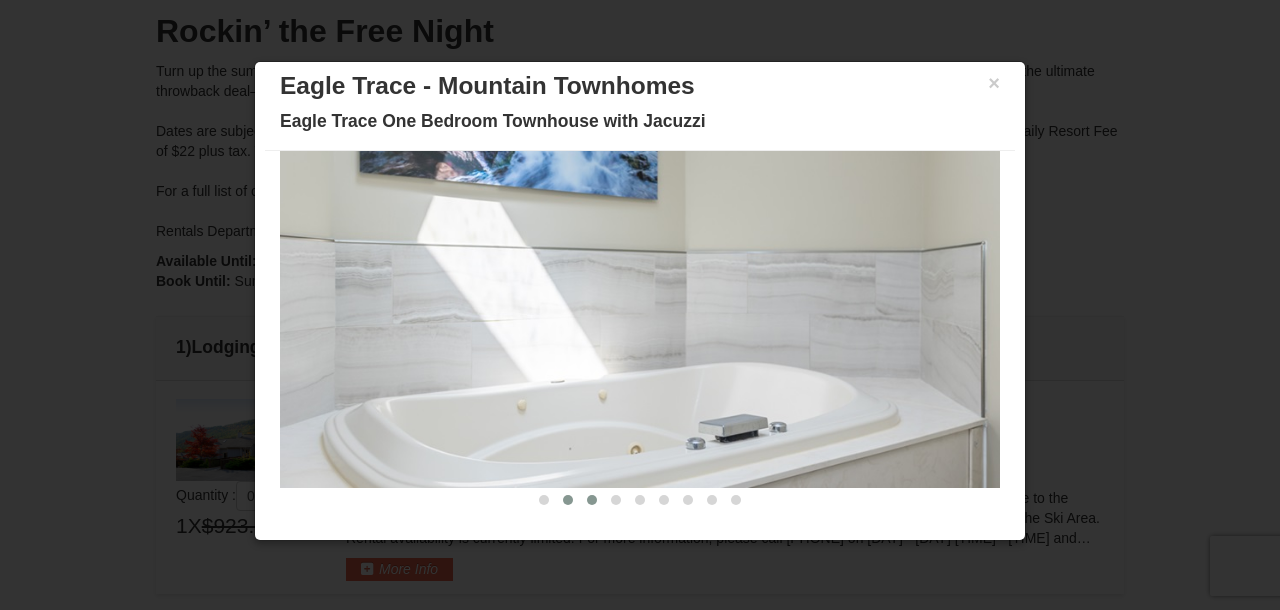 click at bounding box center [592, 500] 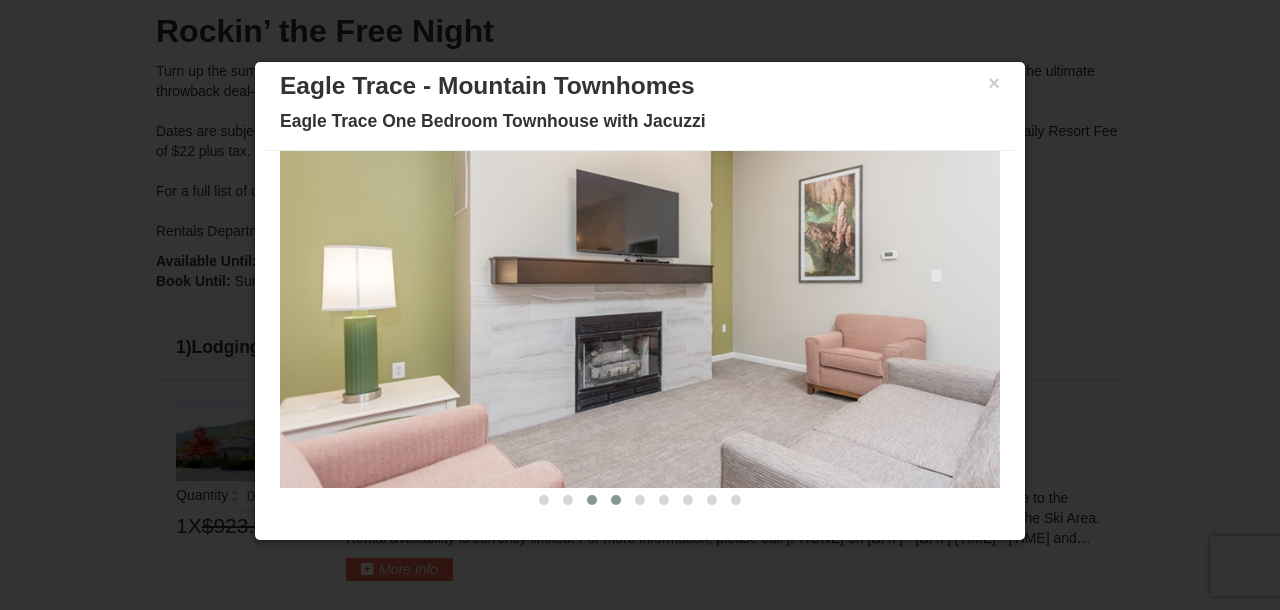 click at bounding box center [616, 500] 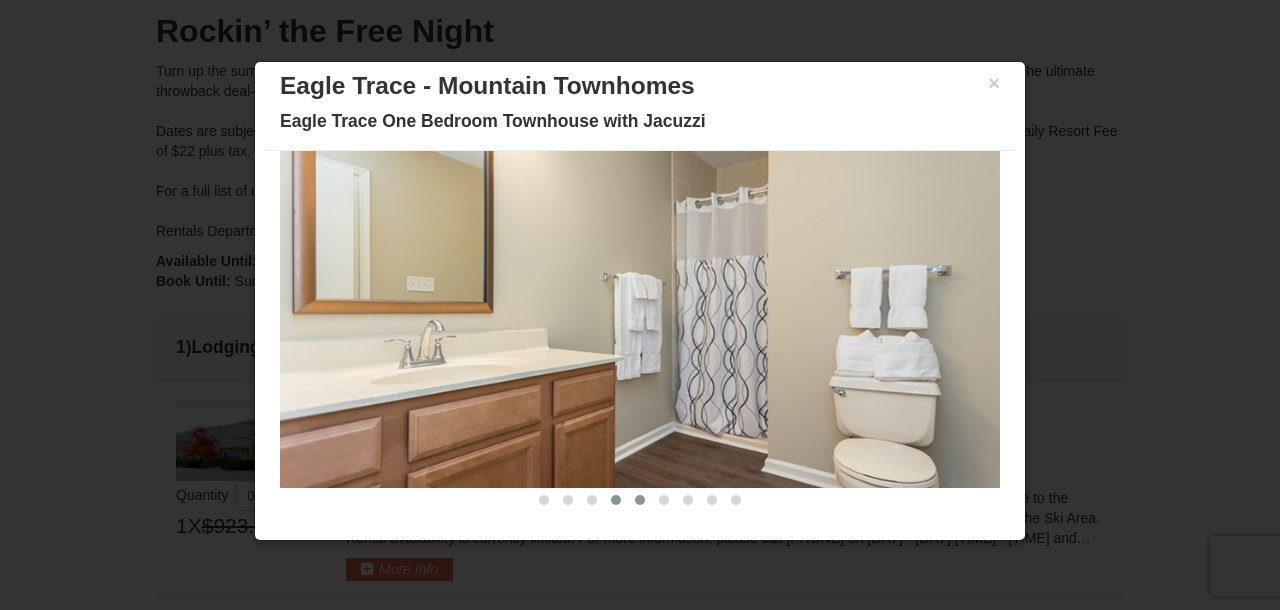 click at bounding box center [640, 500] 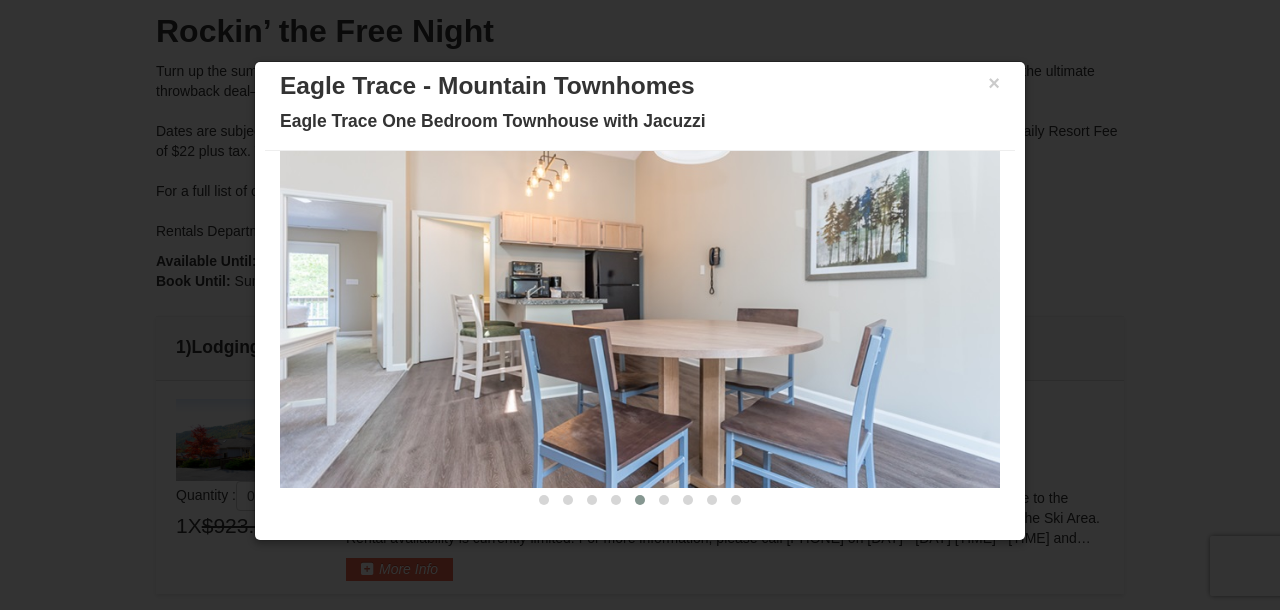 click at bounding box center (640, 500) 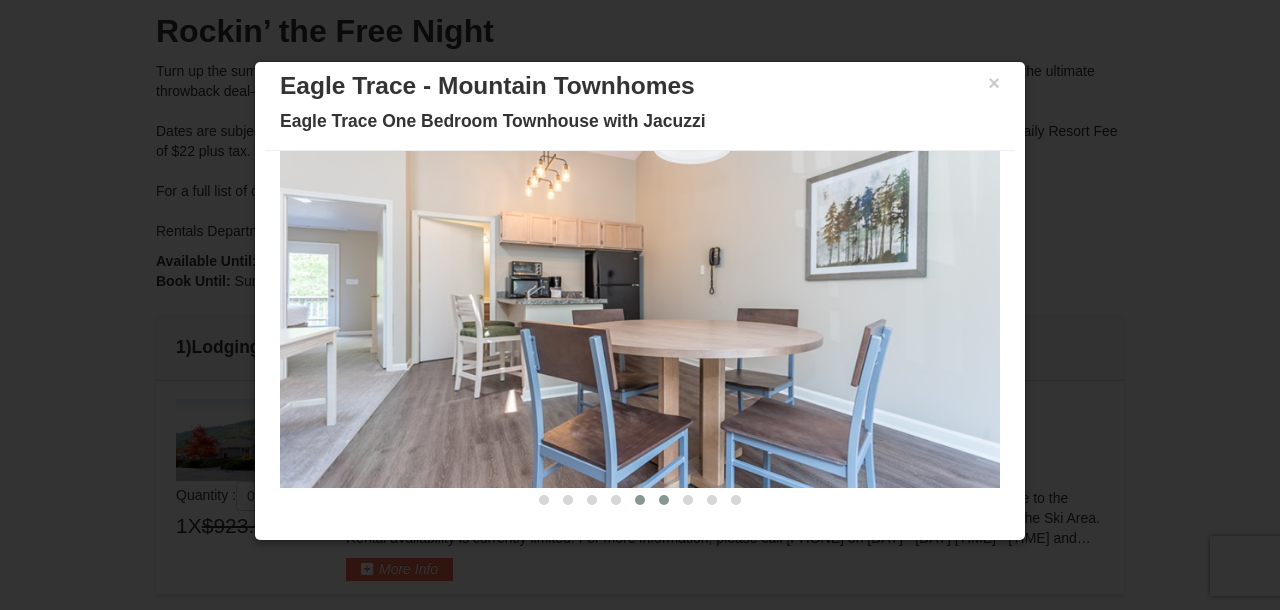 click at bounding box center (664, 500) 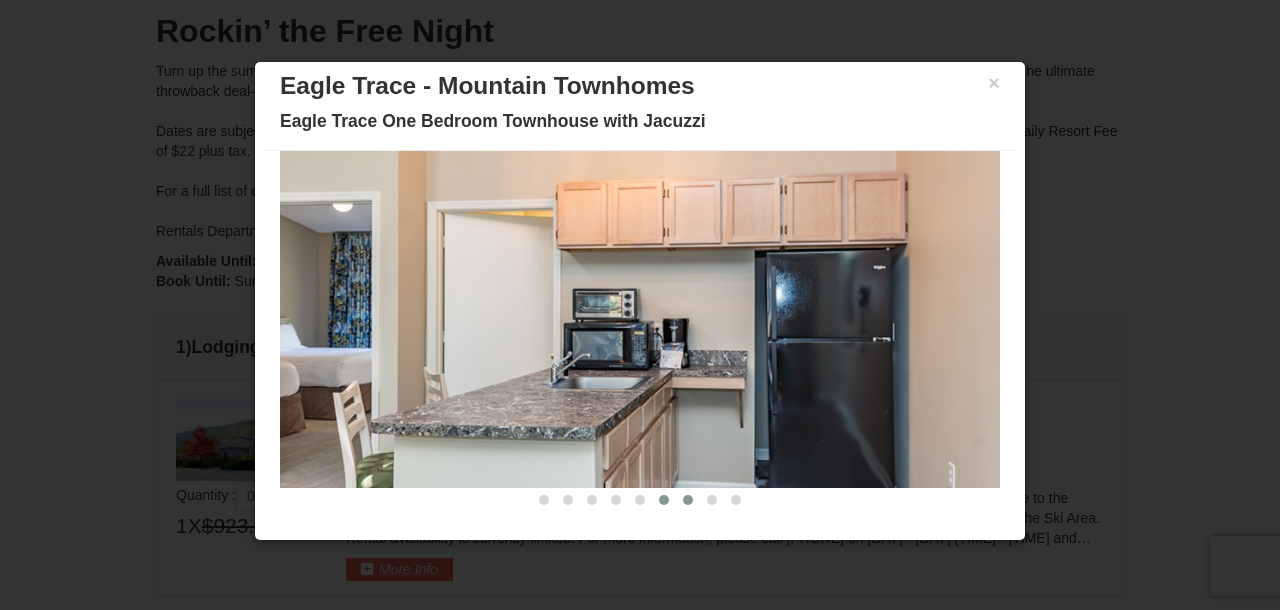 click at bounding box center (688, 500) 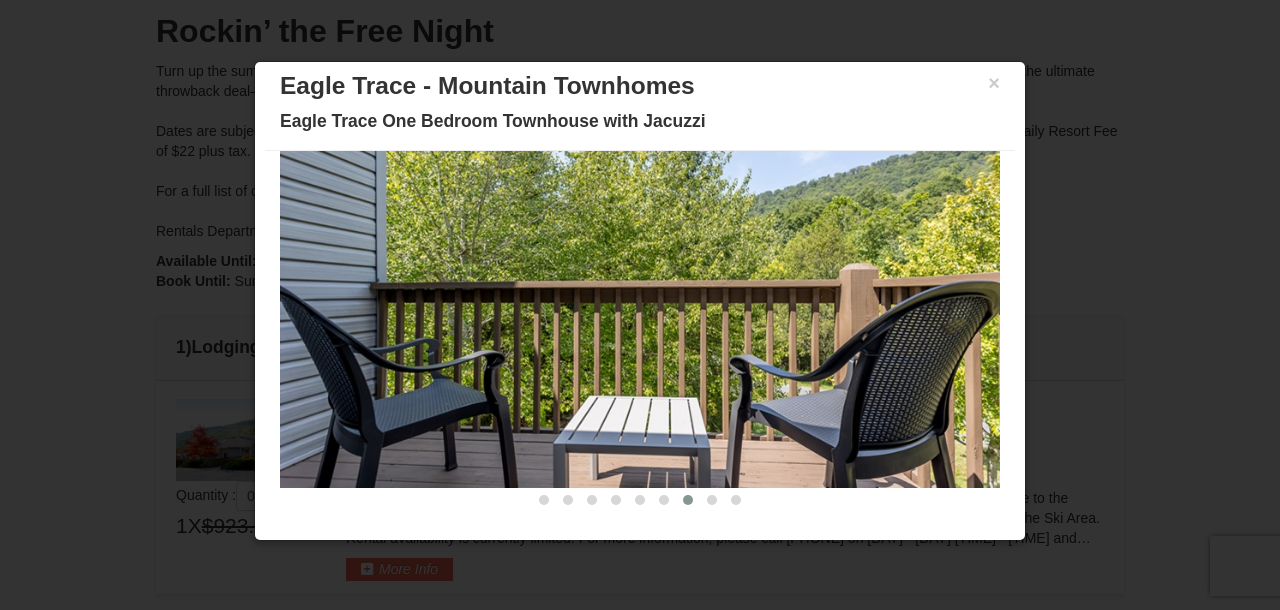 click at bounding box center (688, 500) 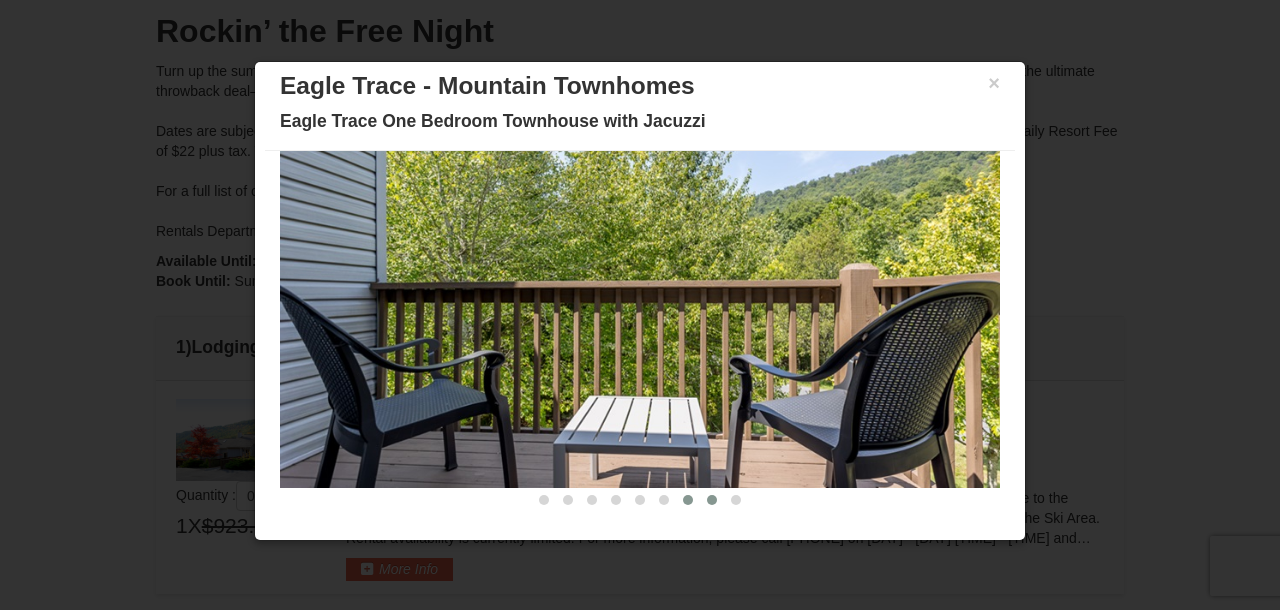 click at bounding box center [712, 500] 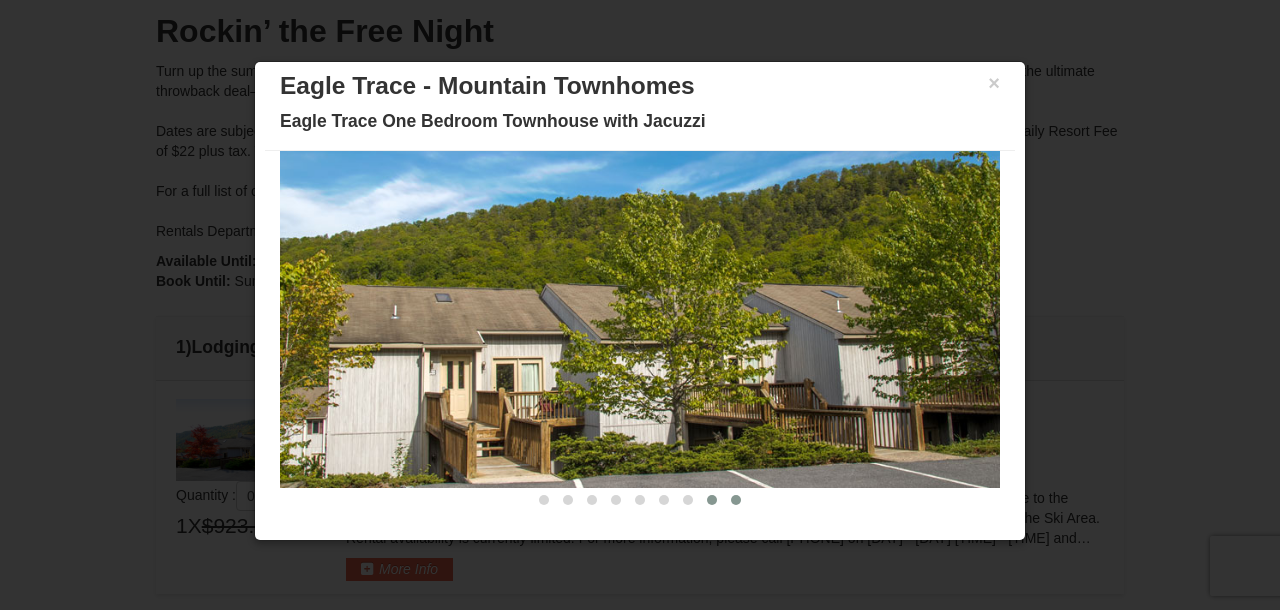 click at bounding box center (736, 500) 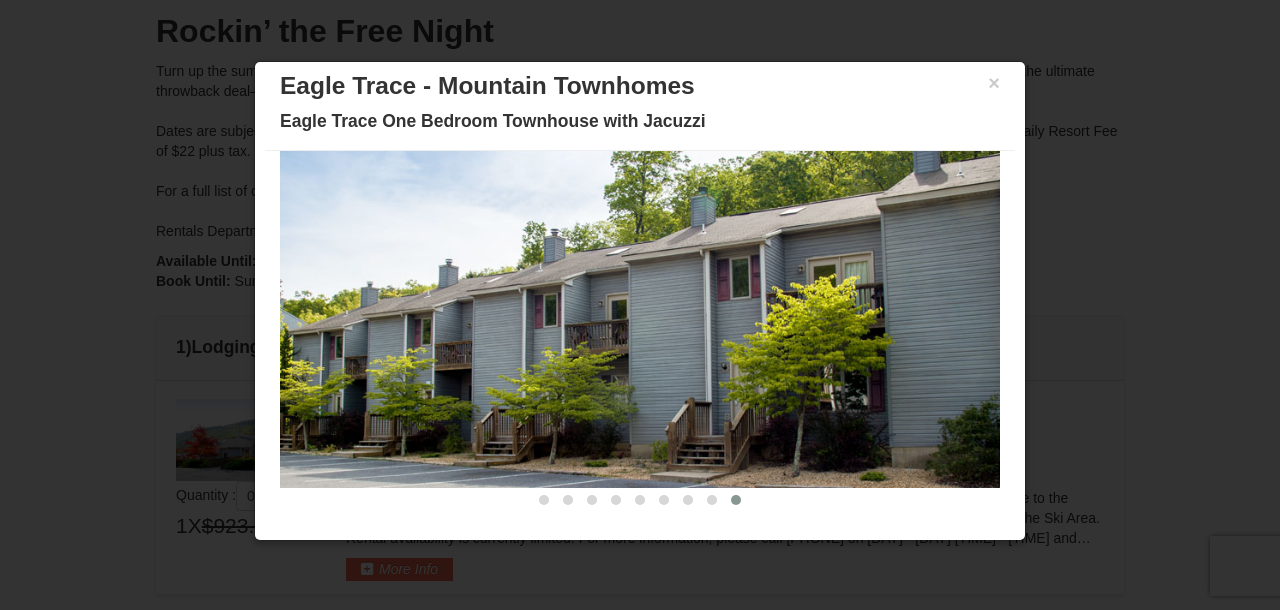 click at bounding box center [736, 500] 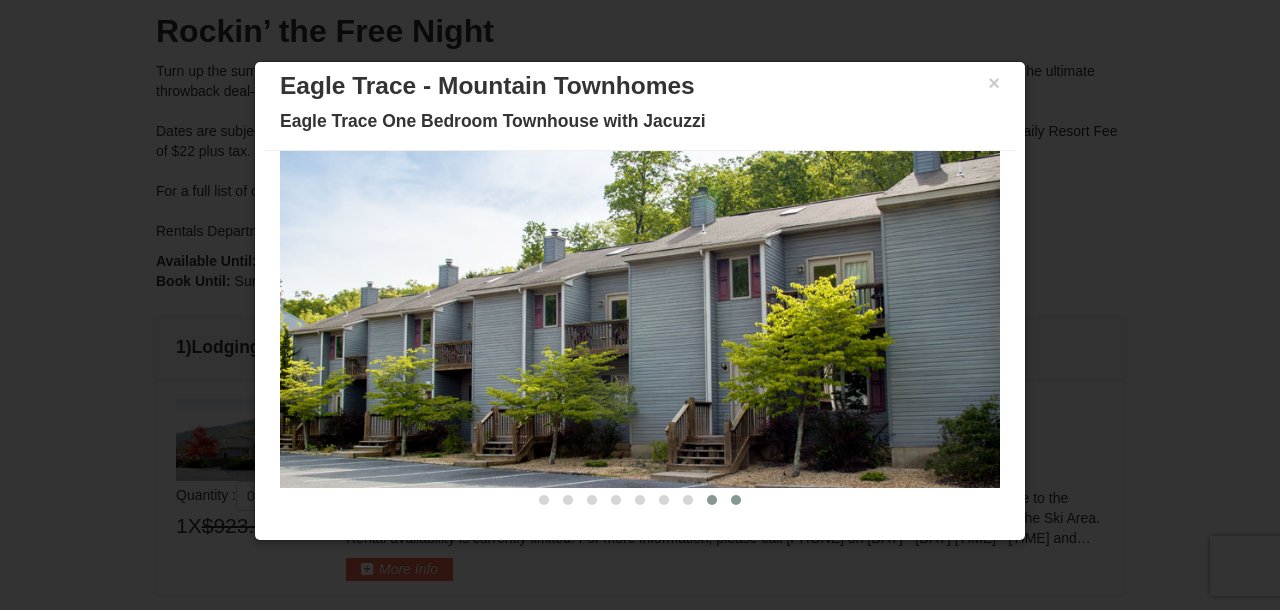 click at bounding box center (712, 500) 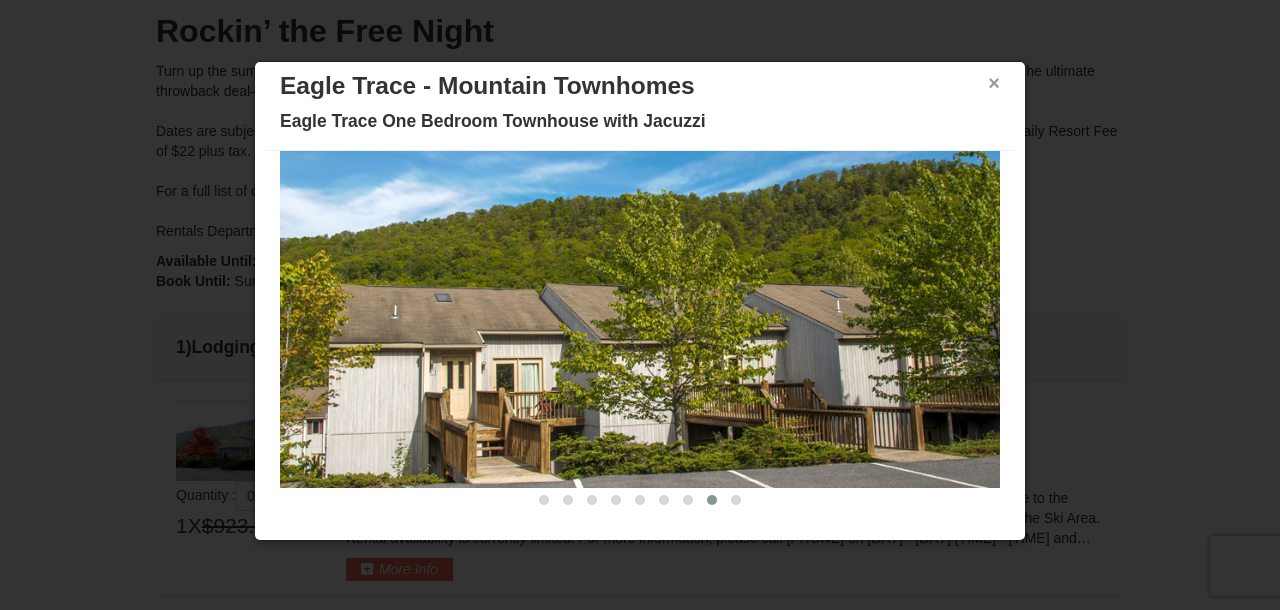 click on "×" at bounding box center [994, 83] 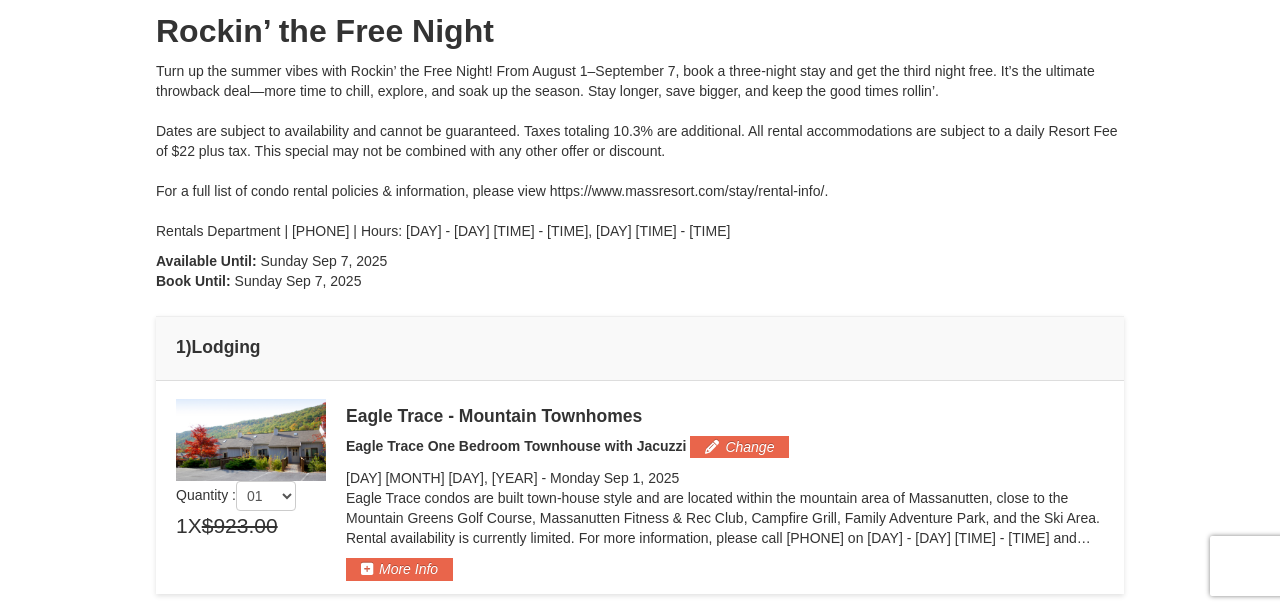 scroll, scrollTop: 0, scrollLeft: 0, axis: both 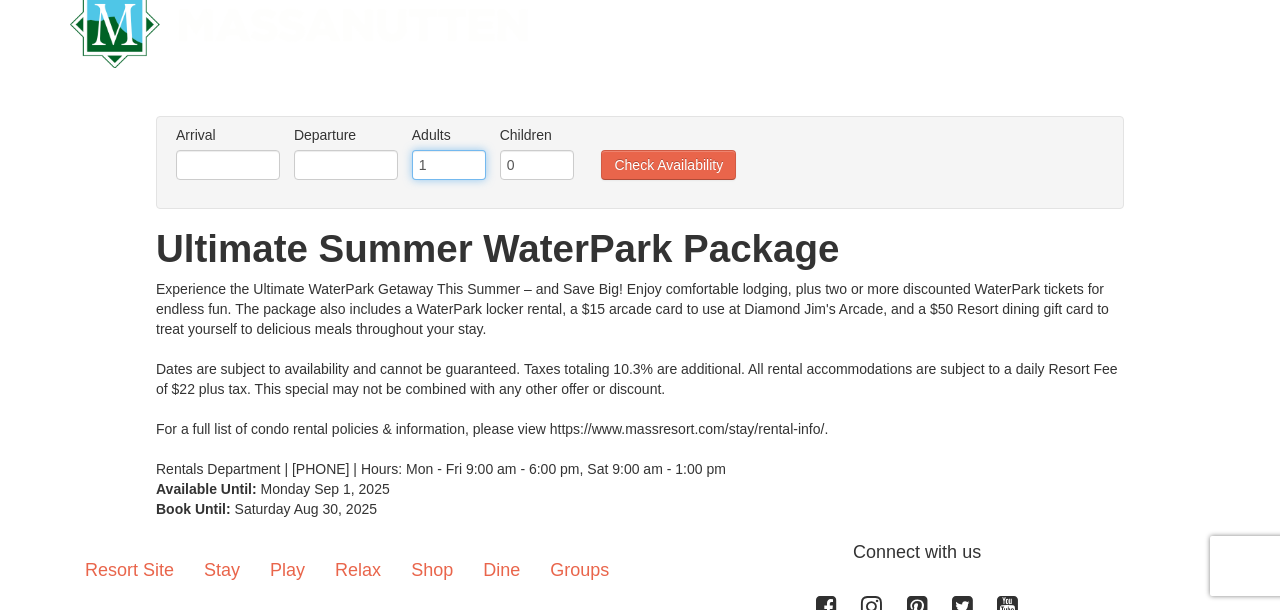 type on "1" 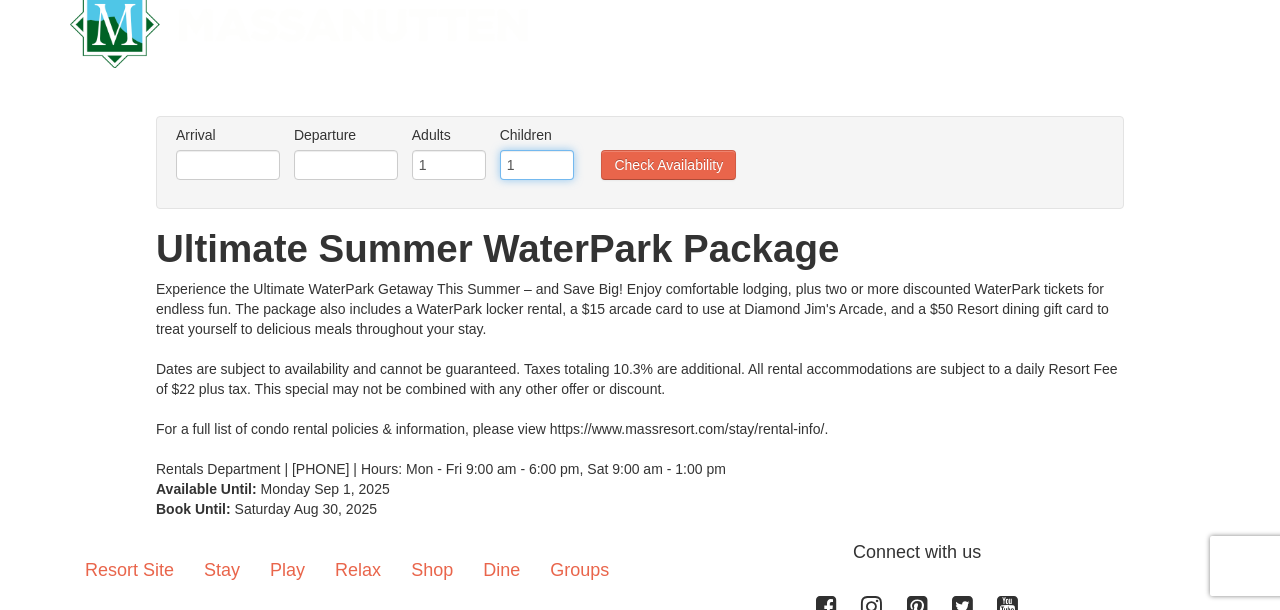 click on "1" at bounding box center (537, 165) 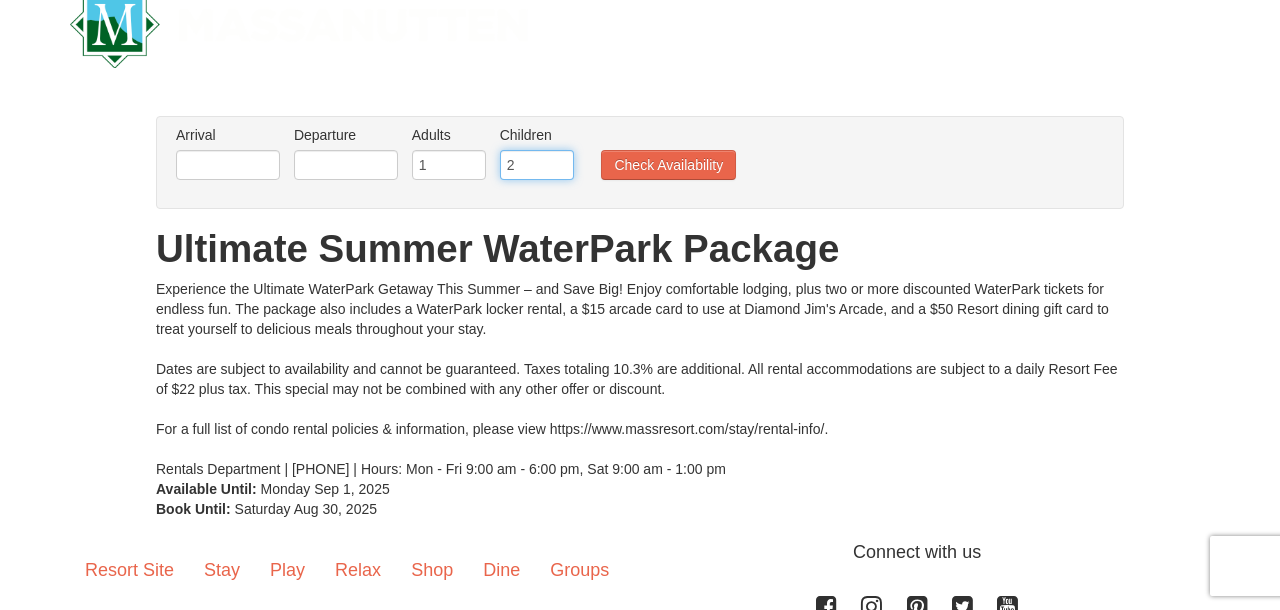 click on "2" at bounding box center (537, 165) 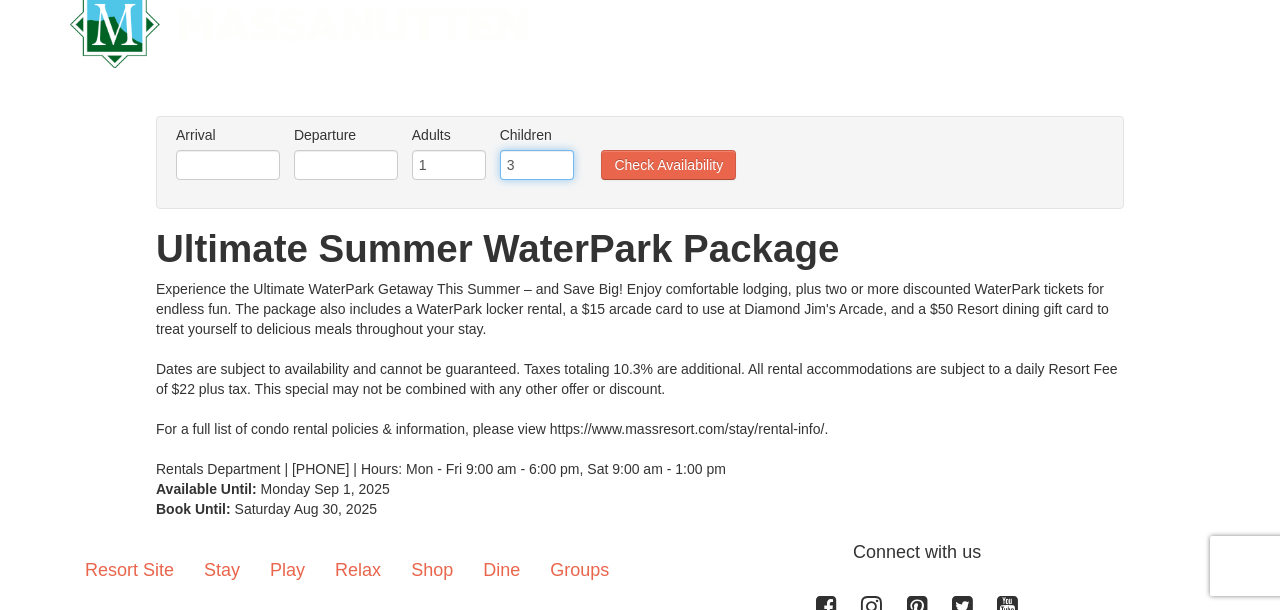 click on "3" at bounding box center [537, 165] 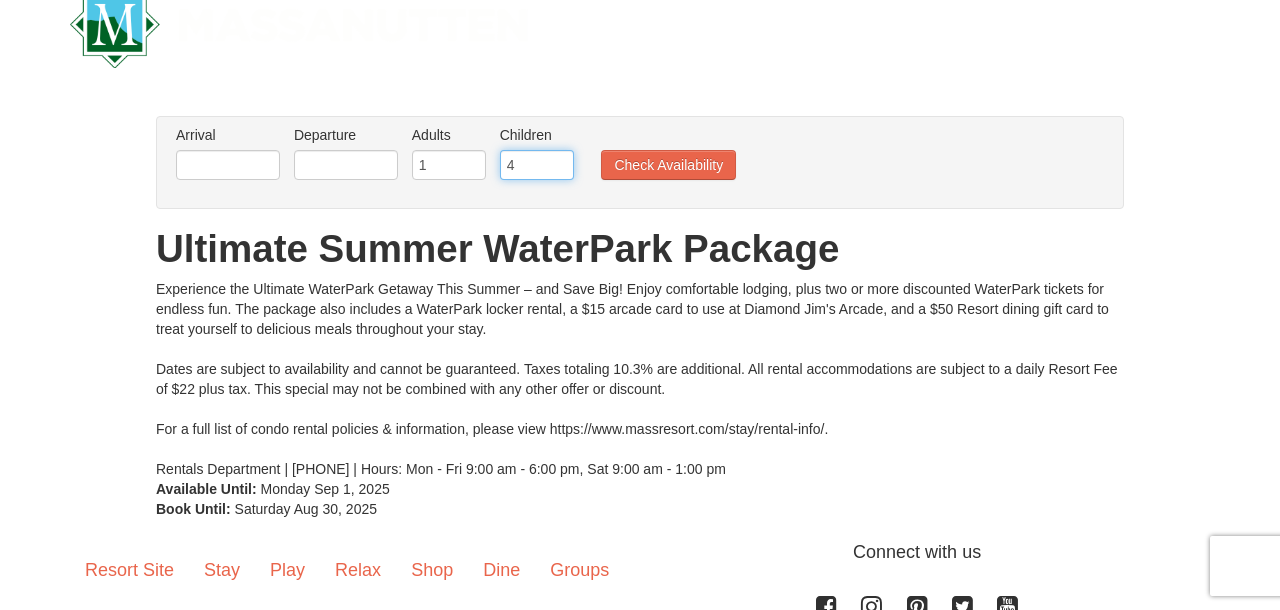 type on "4" 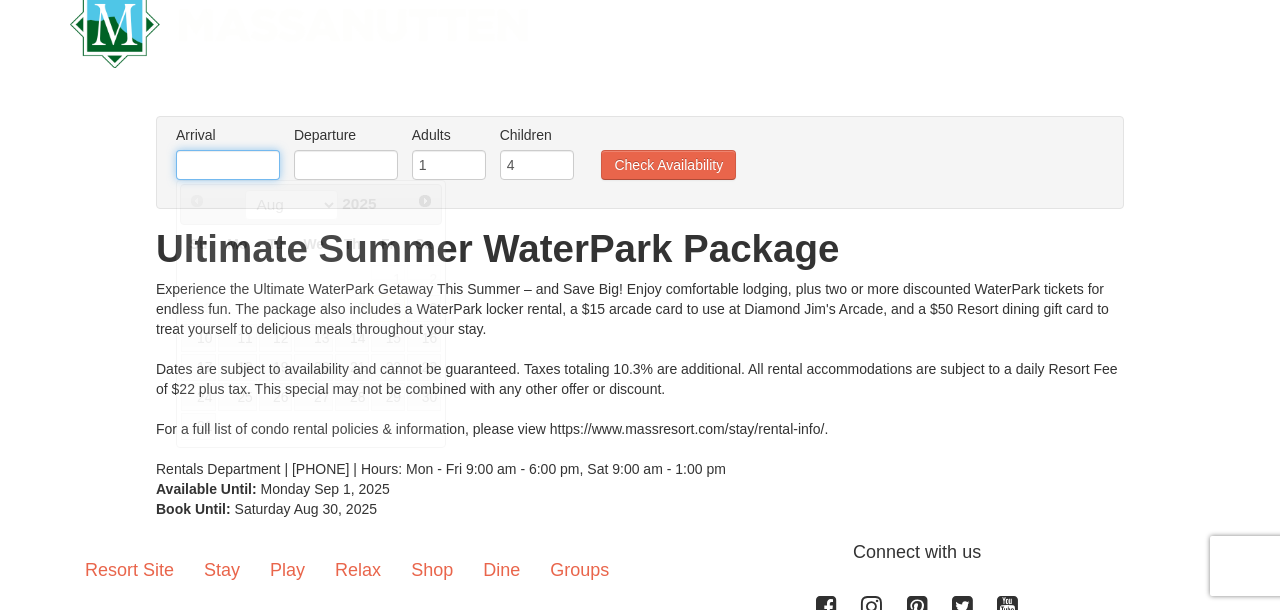 click at bounding box center (228, 165) 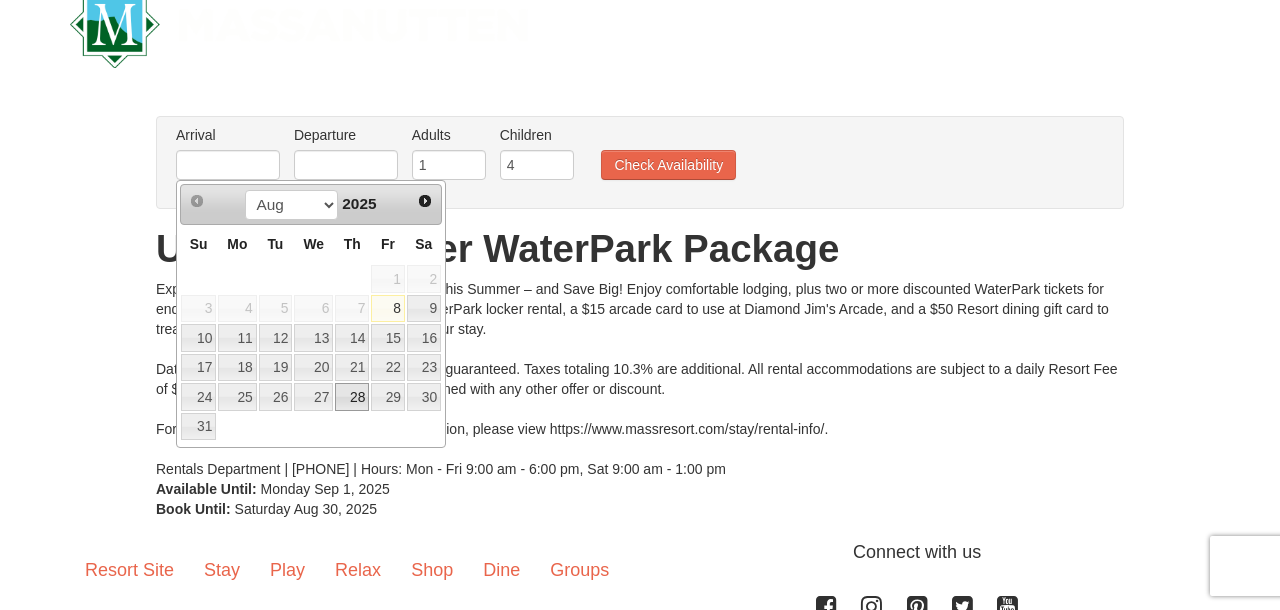 click on "28" at bounding box center (352, 397) 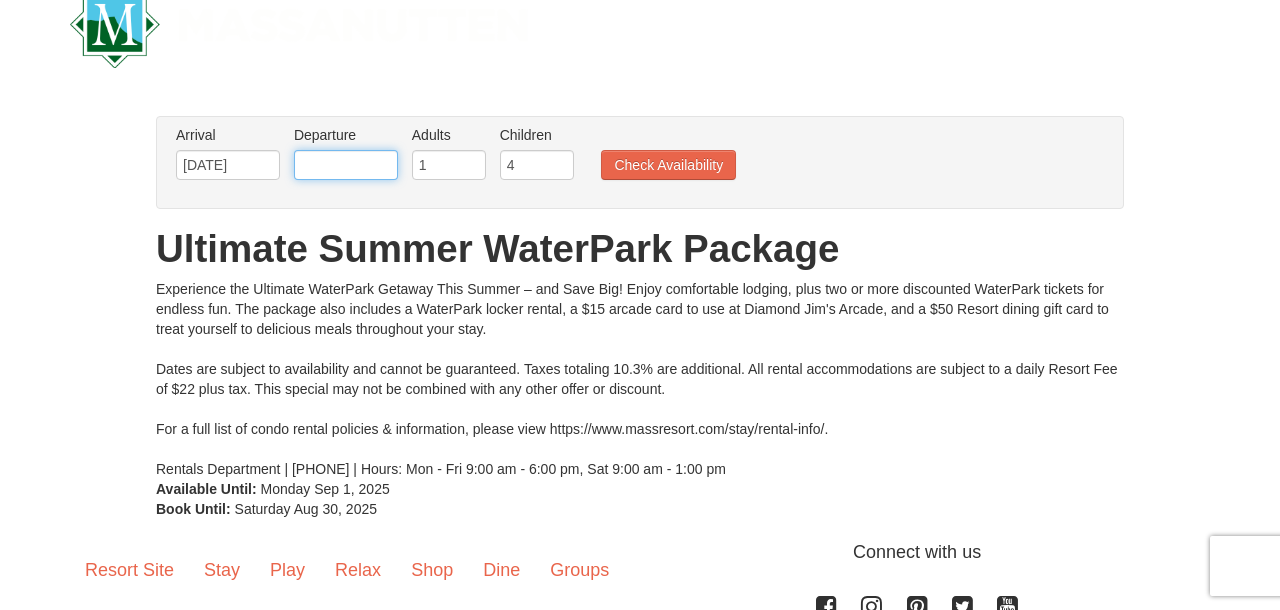 click at bounding box center (346, 165) 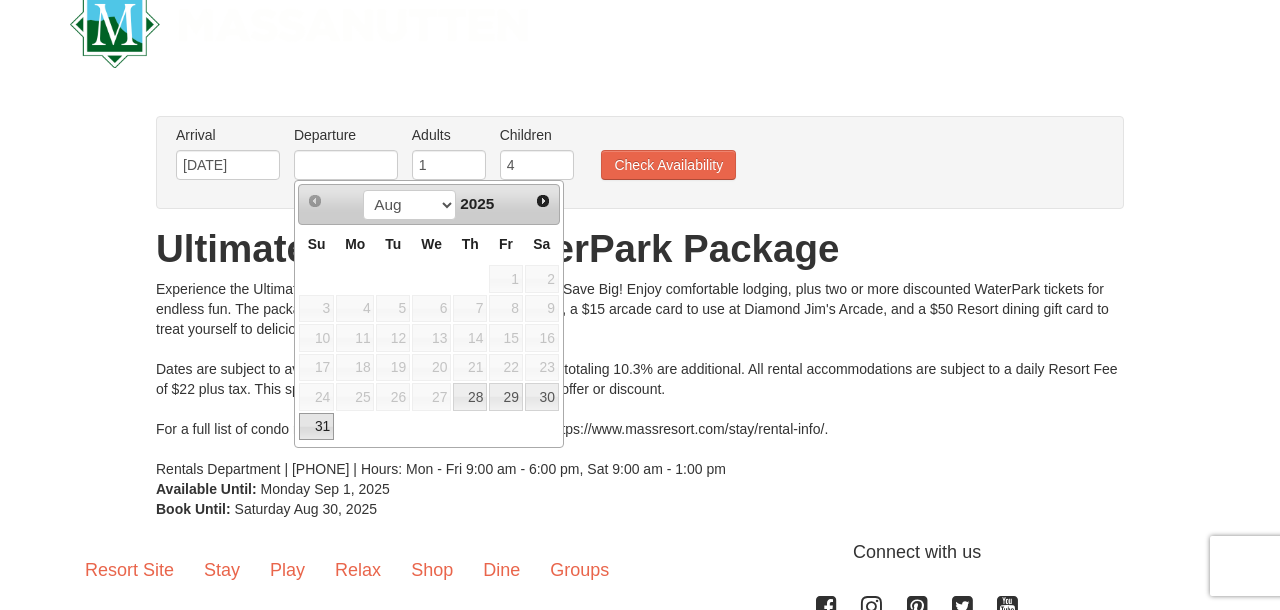 click on "31" at bounding box center [316, 427] 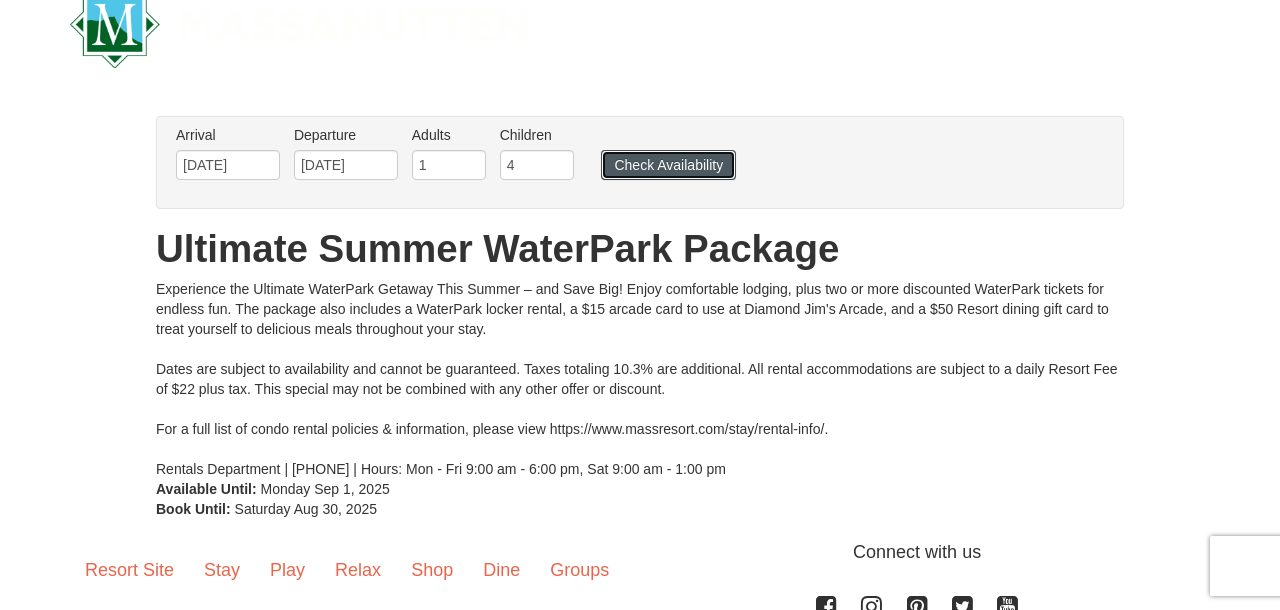 click on "Check Availability" at bounding box center [668, 165] 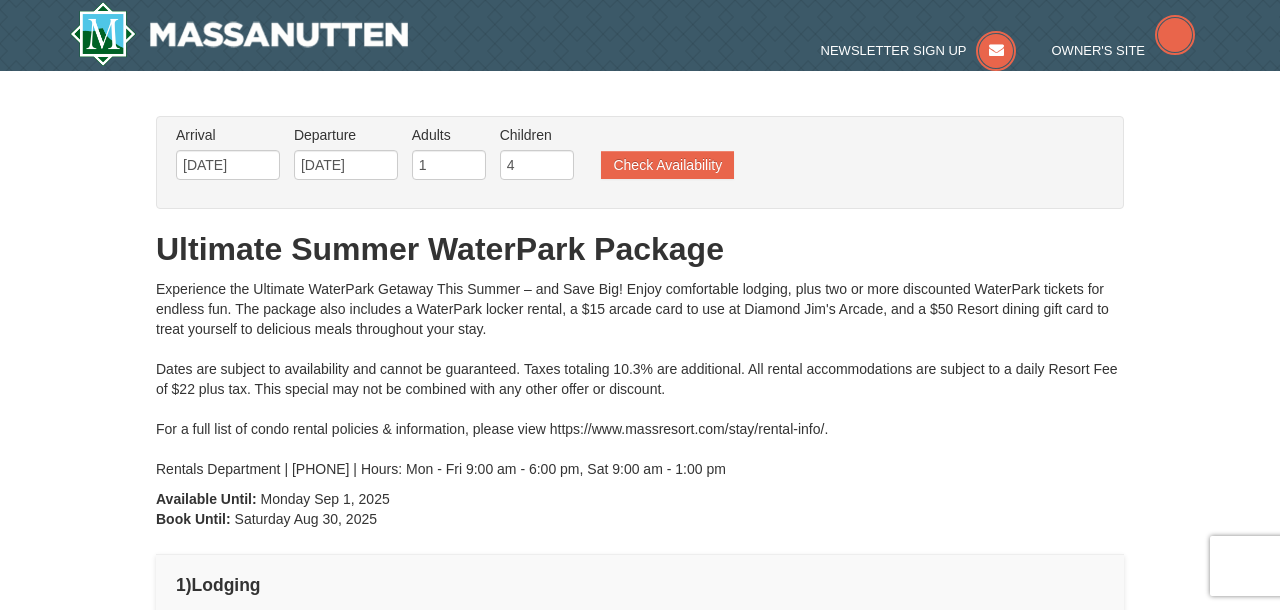 scroll, scrollTop: 0, scrollLeft: 0, axis: both 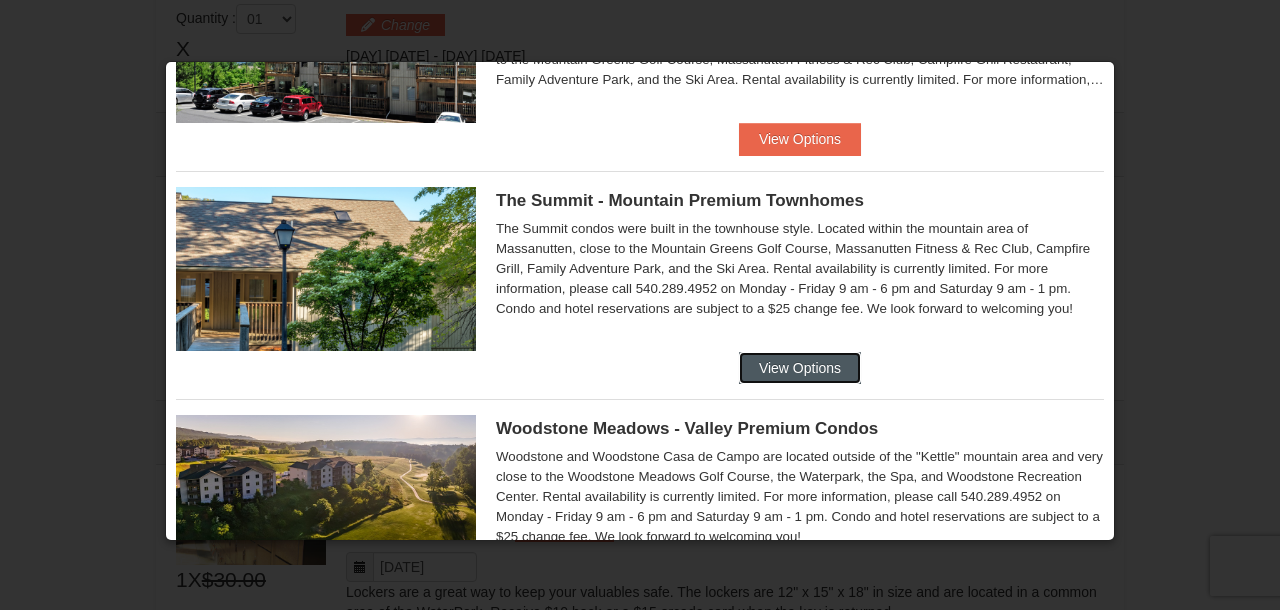 click on "View Options" at bounding box center (800, 368) 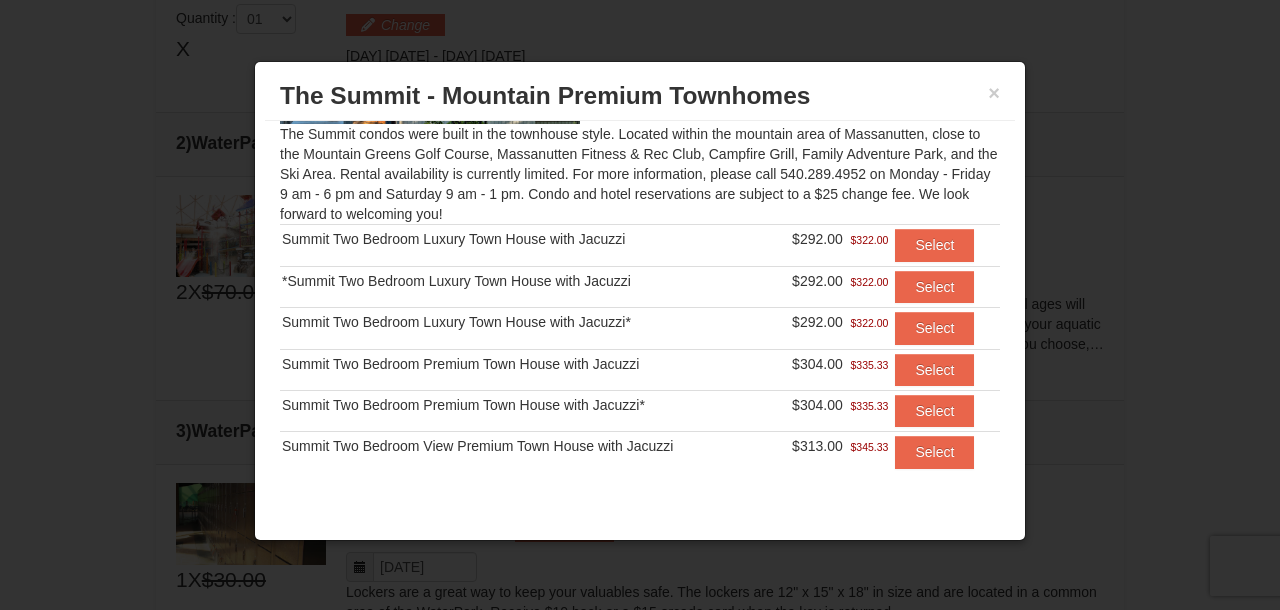 scroll, scrollTop: 189, scrollLeft: 0, axis: vertical 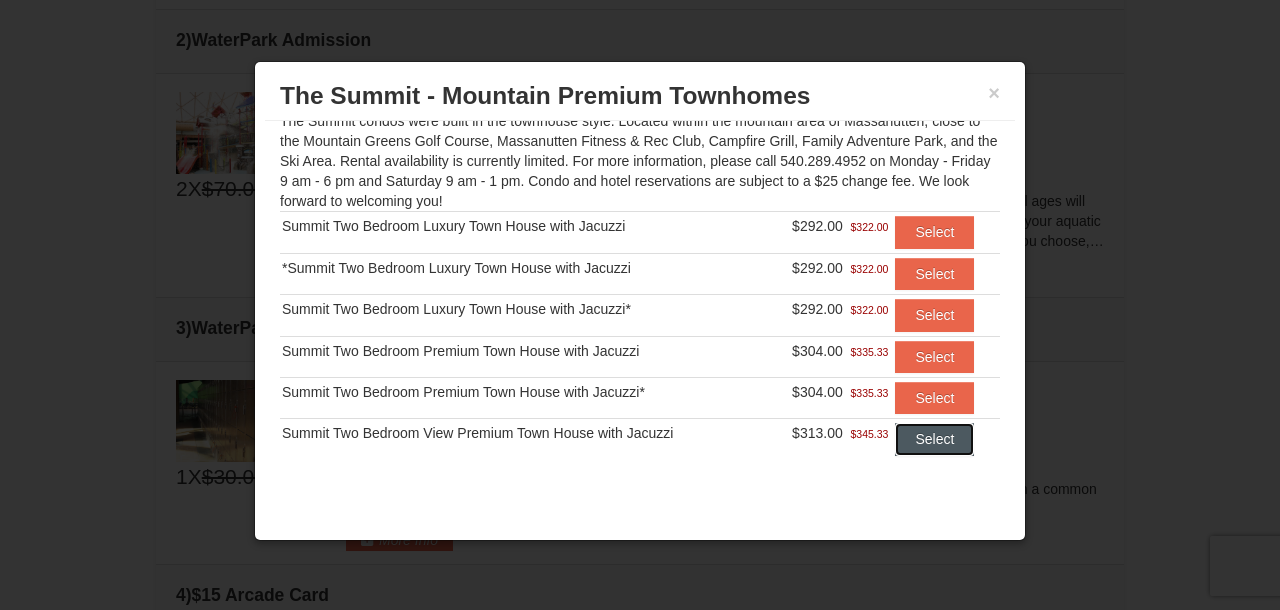 click on "Select" at bounding box center (934, 439) 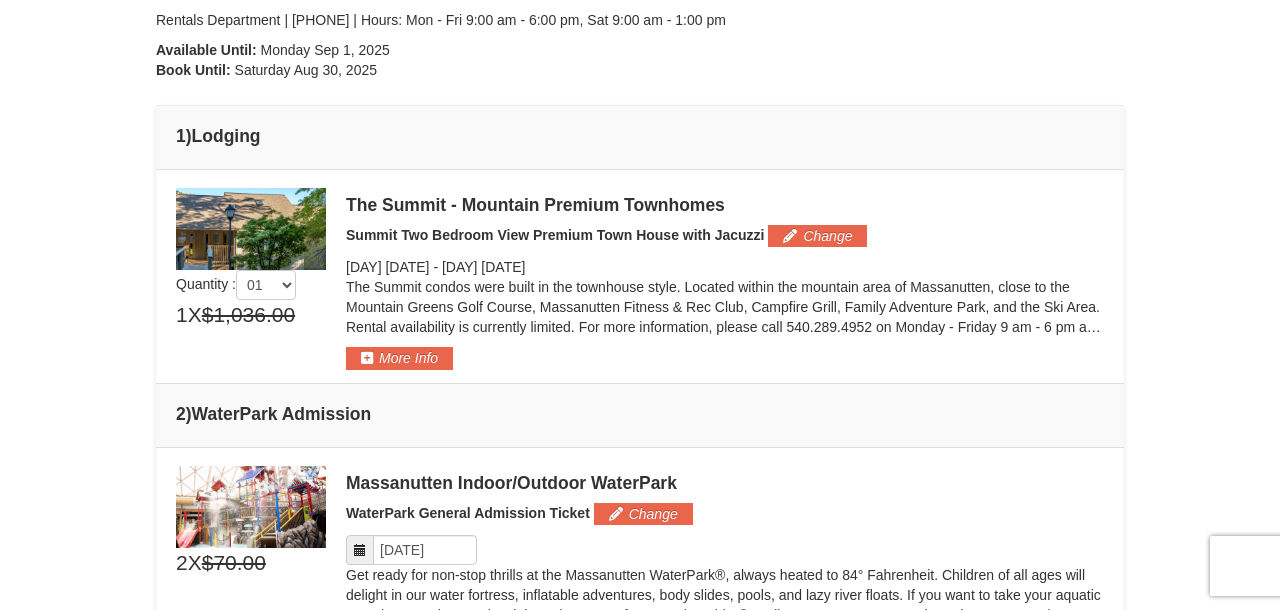 scroll, scrollTop: 443, scrollLeft: 0, axis: vertical 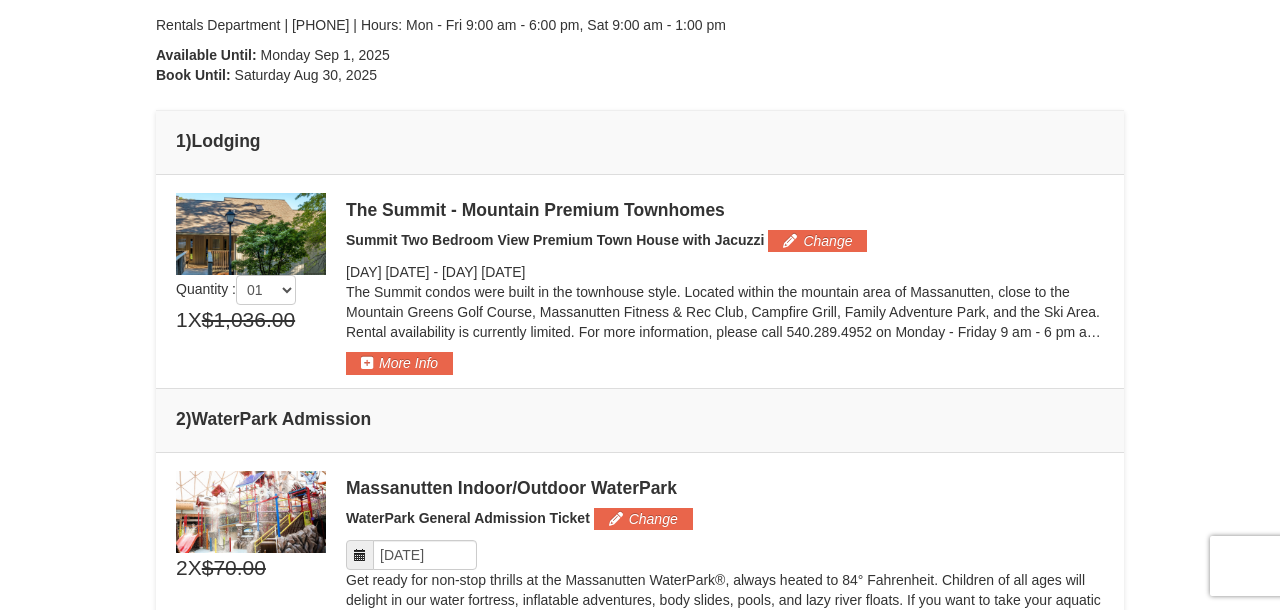 click at bounding box center (251, 234) 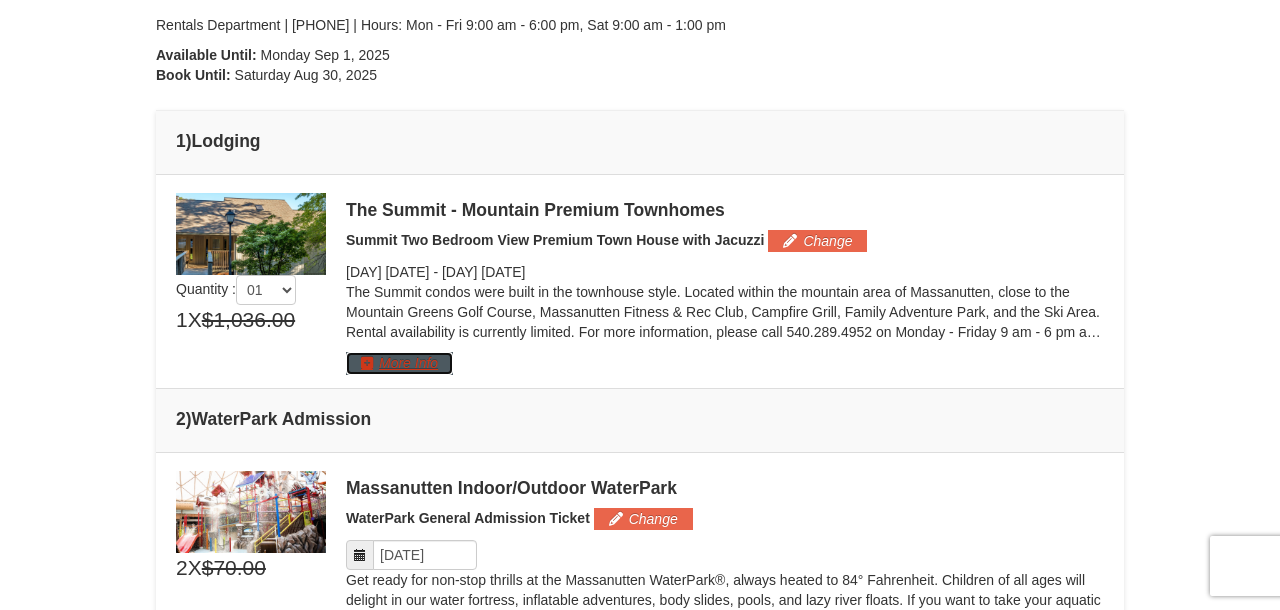 click on "More Info" at bounding box center (399, 363) 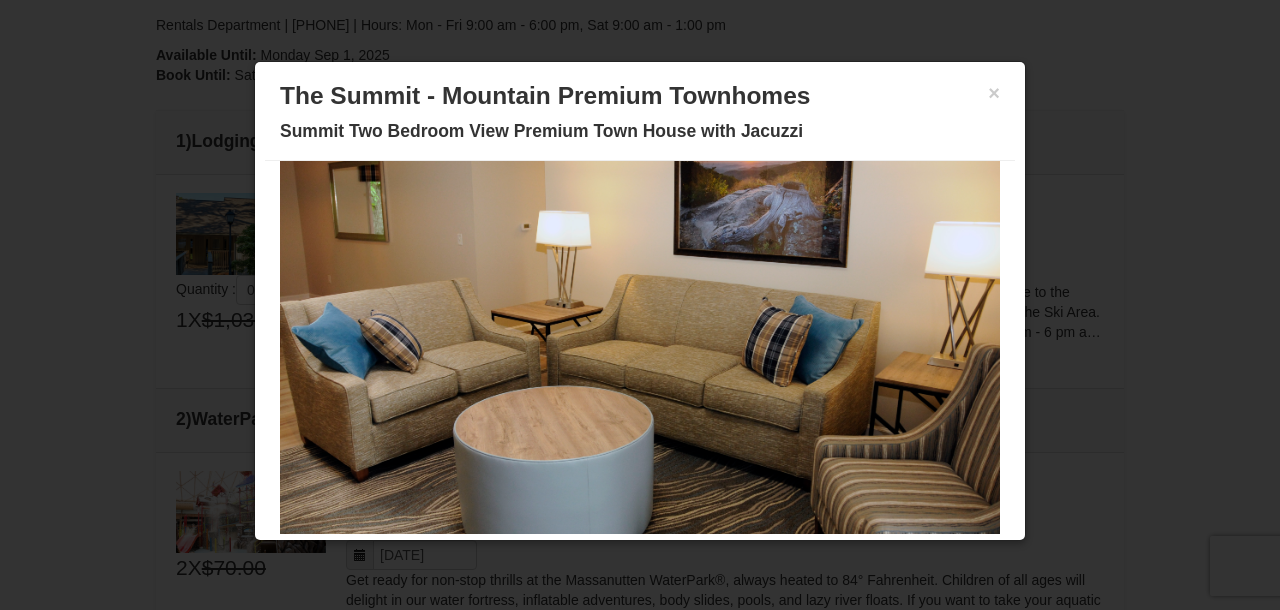 scroll, scrollTop: 130, scrollLeft: 0, axis: vertical 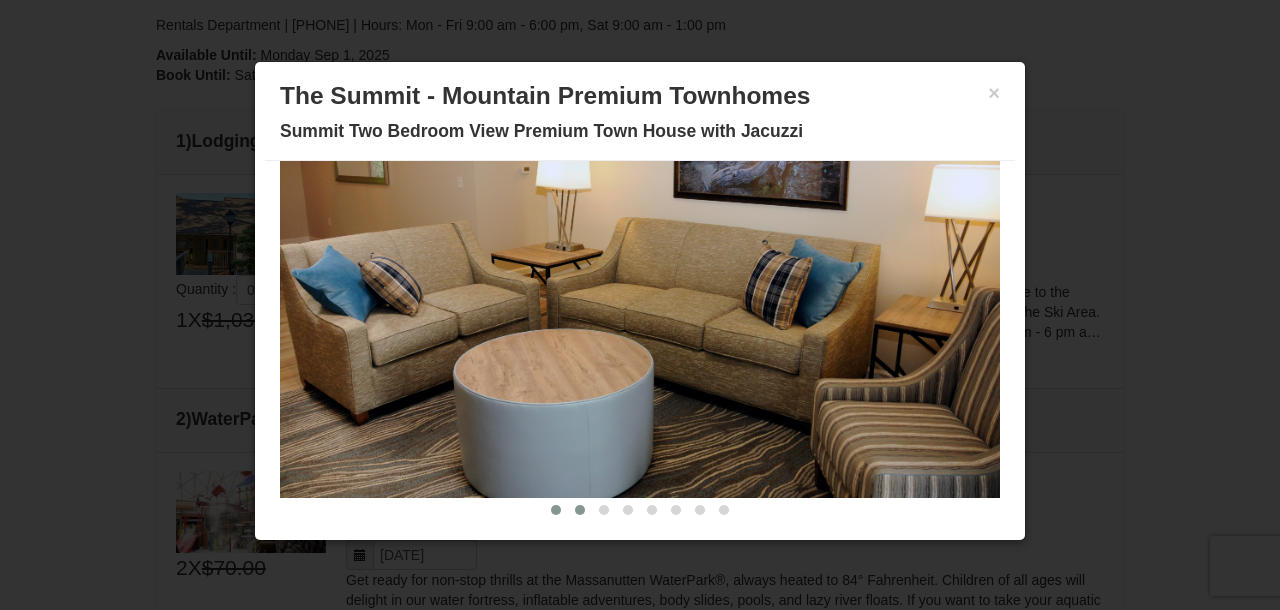 click at bounding box center (580, 510) 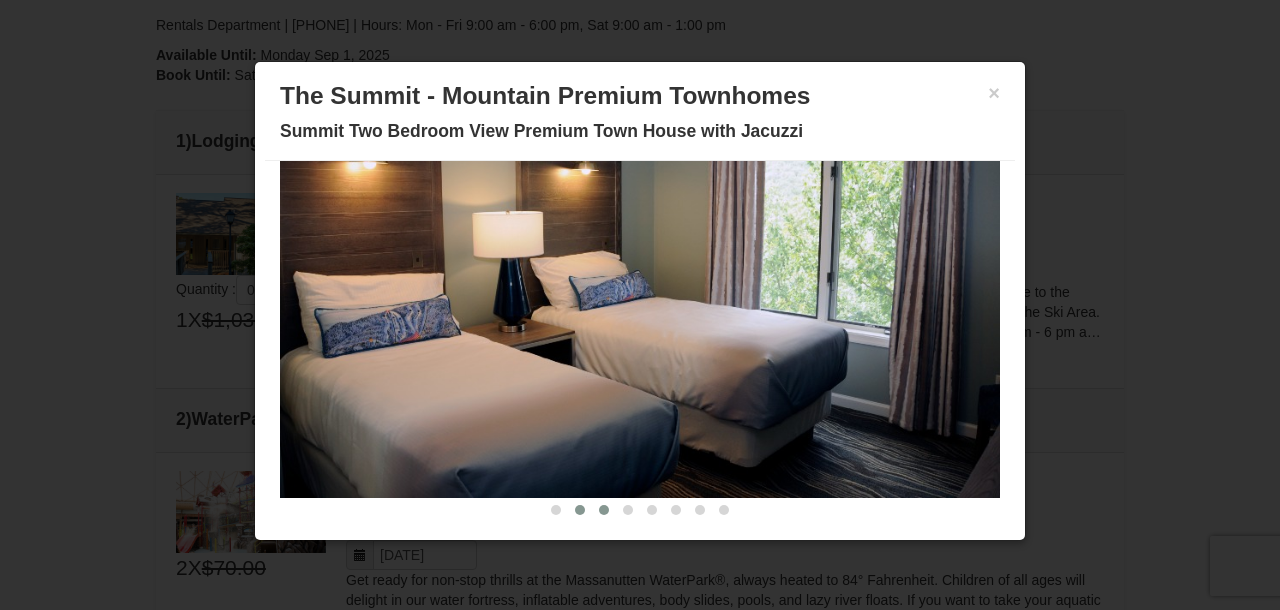 click at bounding box center [604, 510] 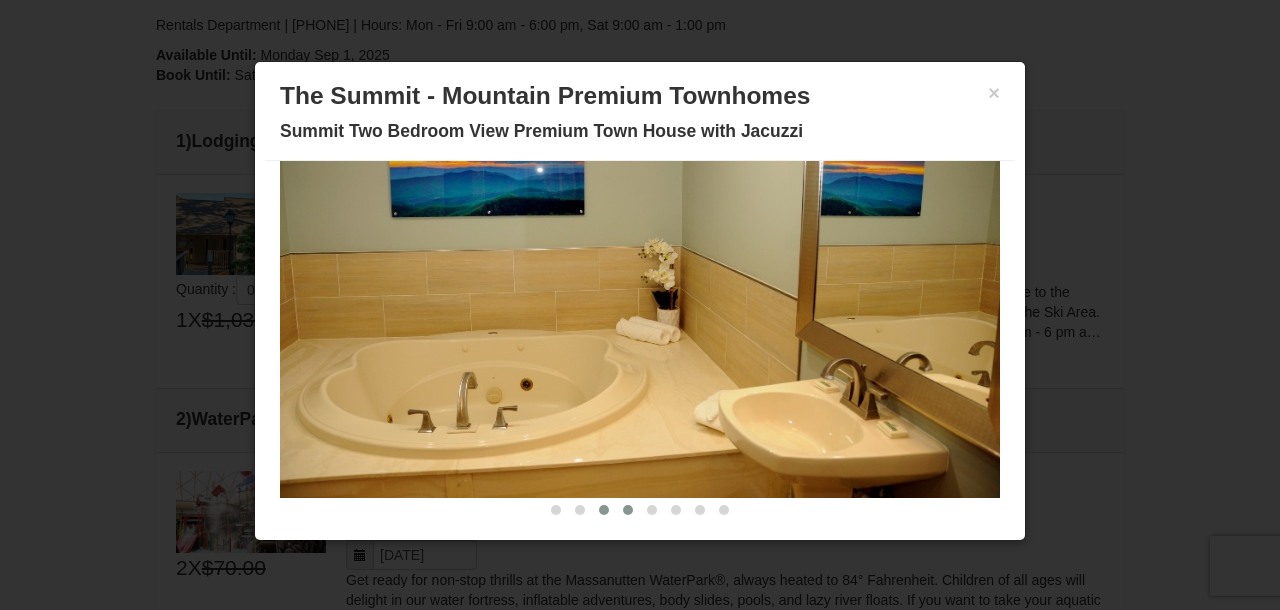 click at bounding box center [628, 510] 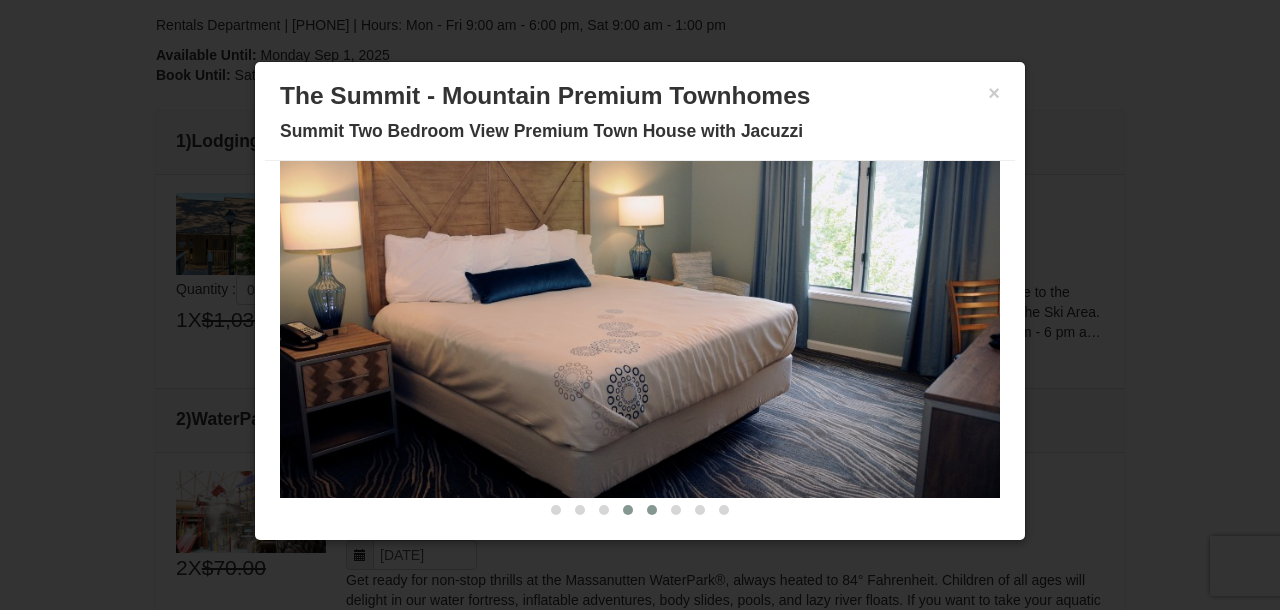 click at bounding box center (652, 510) 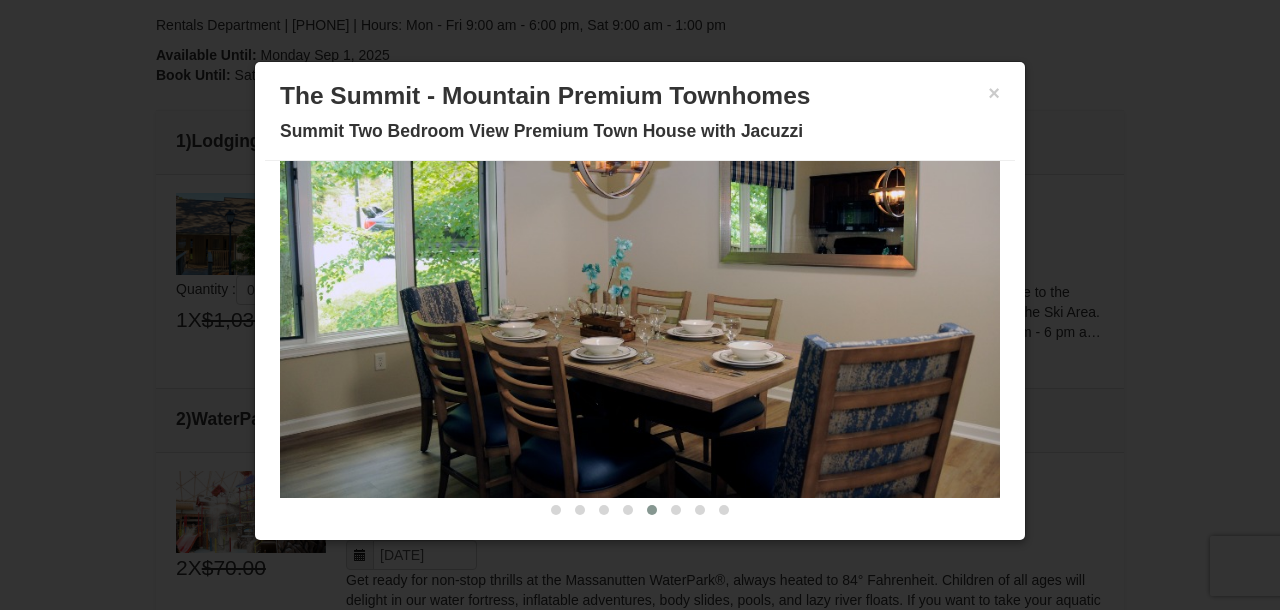 click at bounding box center [652, 510] 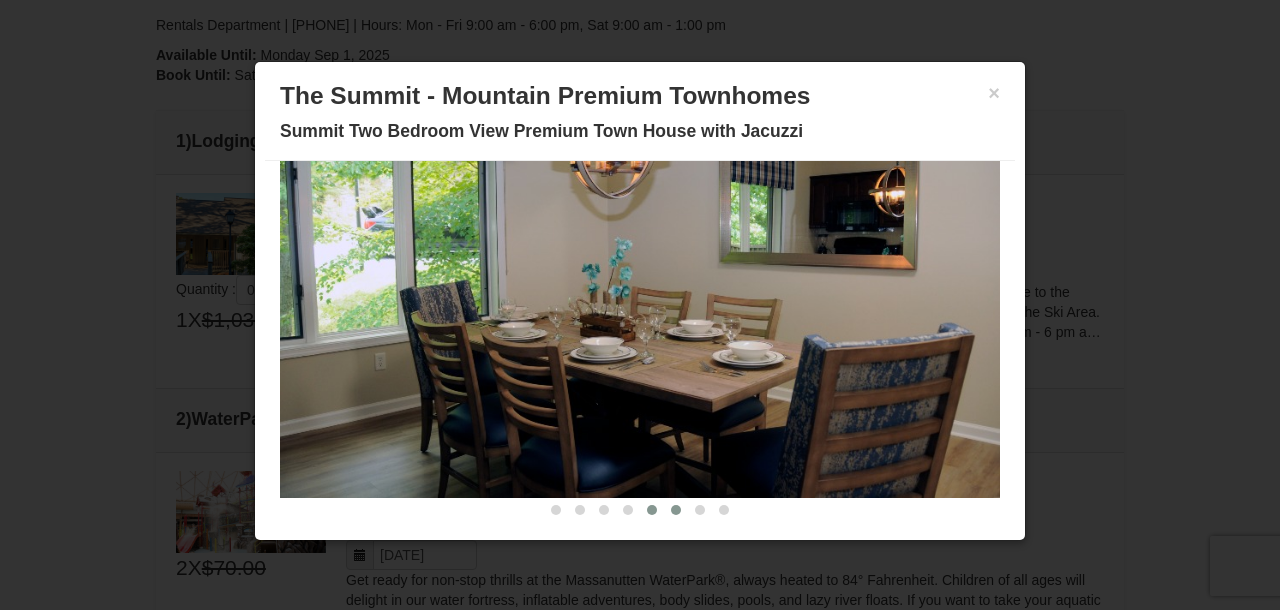 click at bounding box center (676, 510) 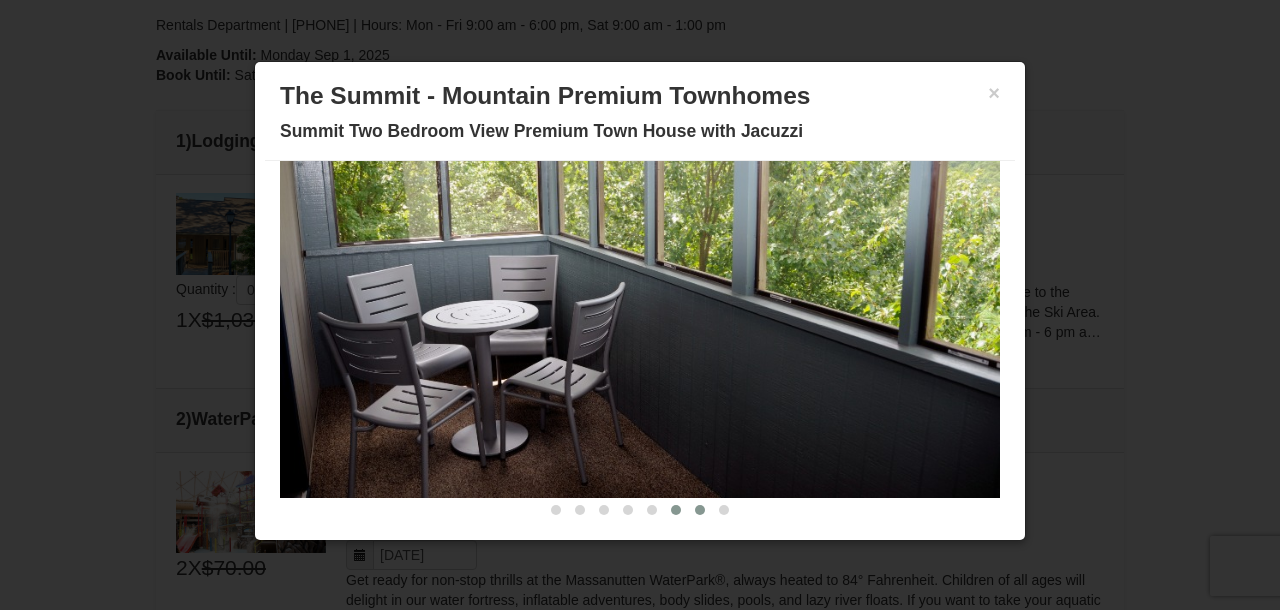 click at bounding box center [700, 510] 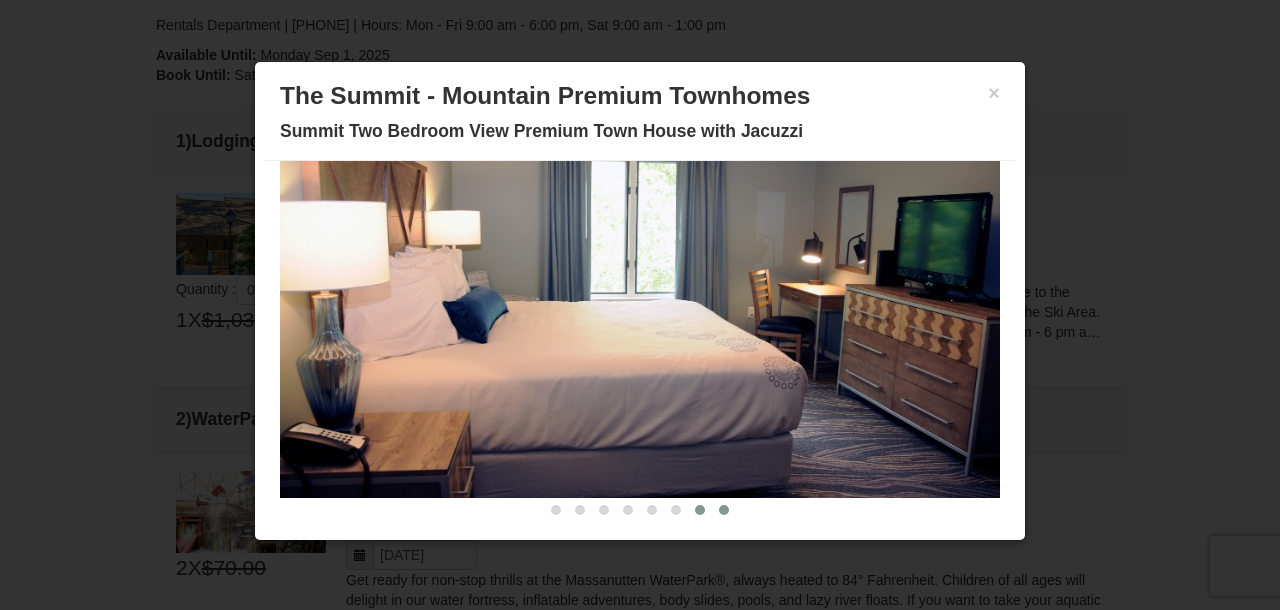 click at bounding box center (724, 510) 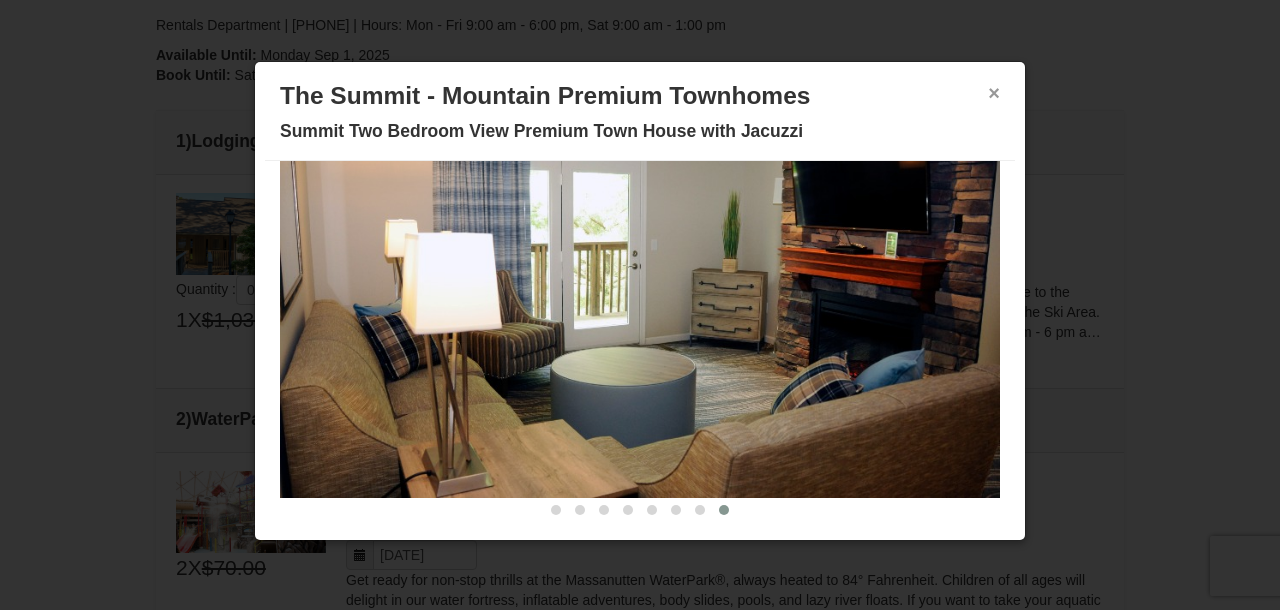 click on "×" at bounding box center (994, 93) 